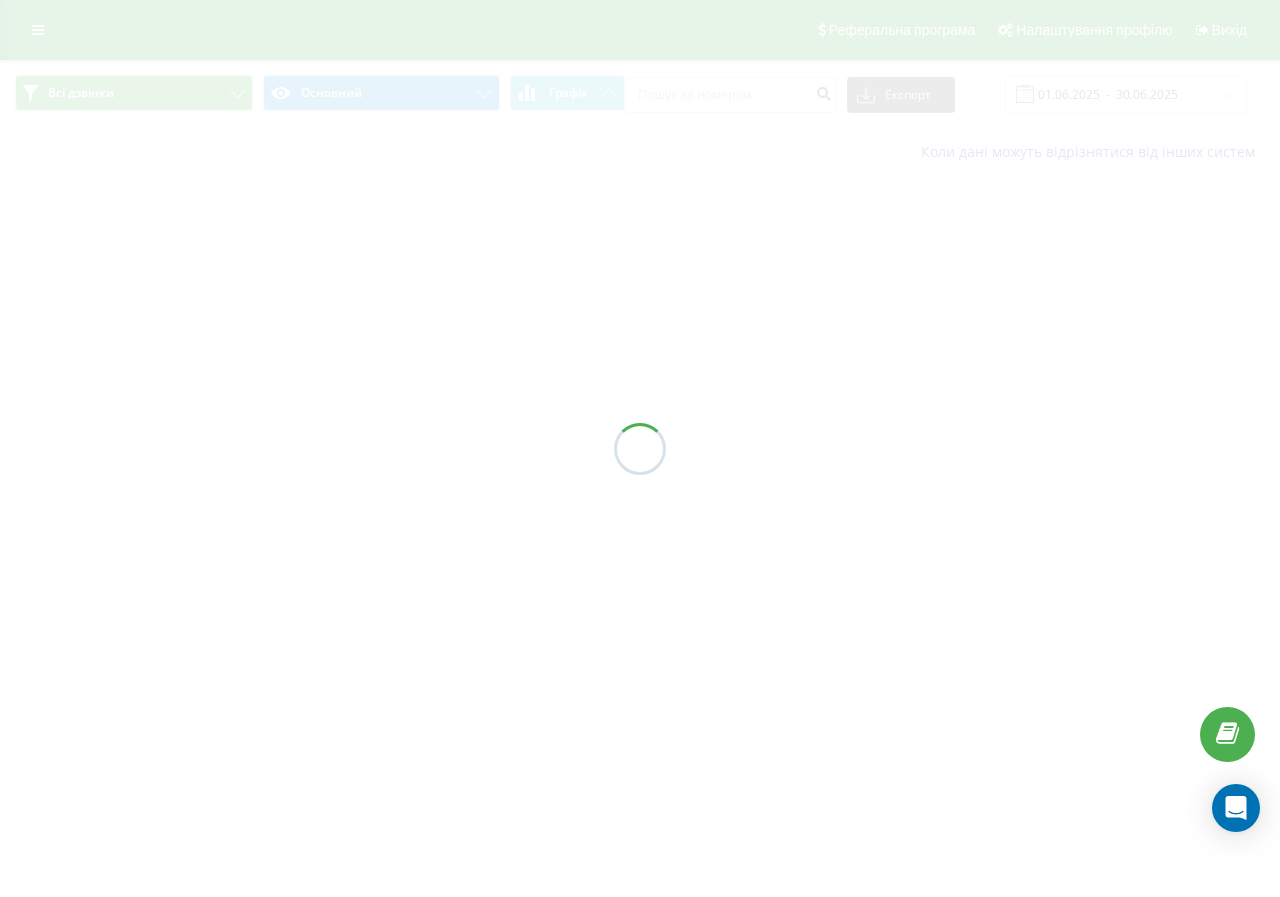 scroll, scrollTop: 0, scrollLeft: 0, axis: both 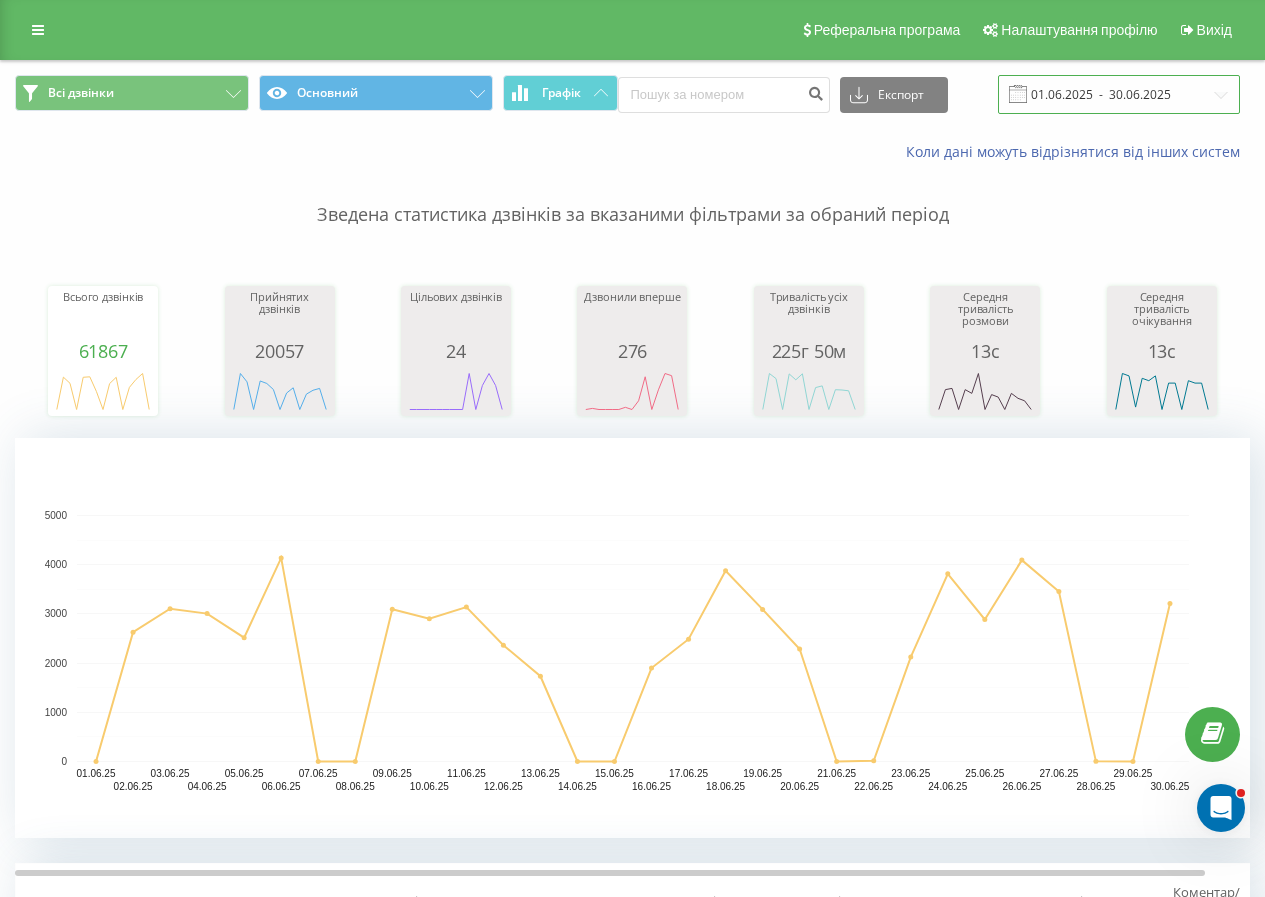 click on "01.06.2025  -  30.06.2025" at bounding box center [1119, 94] 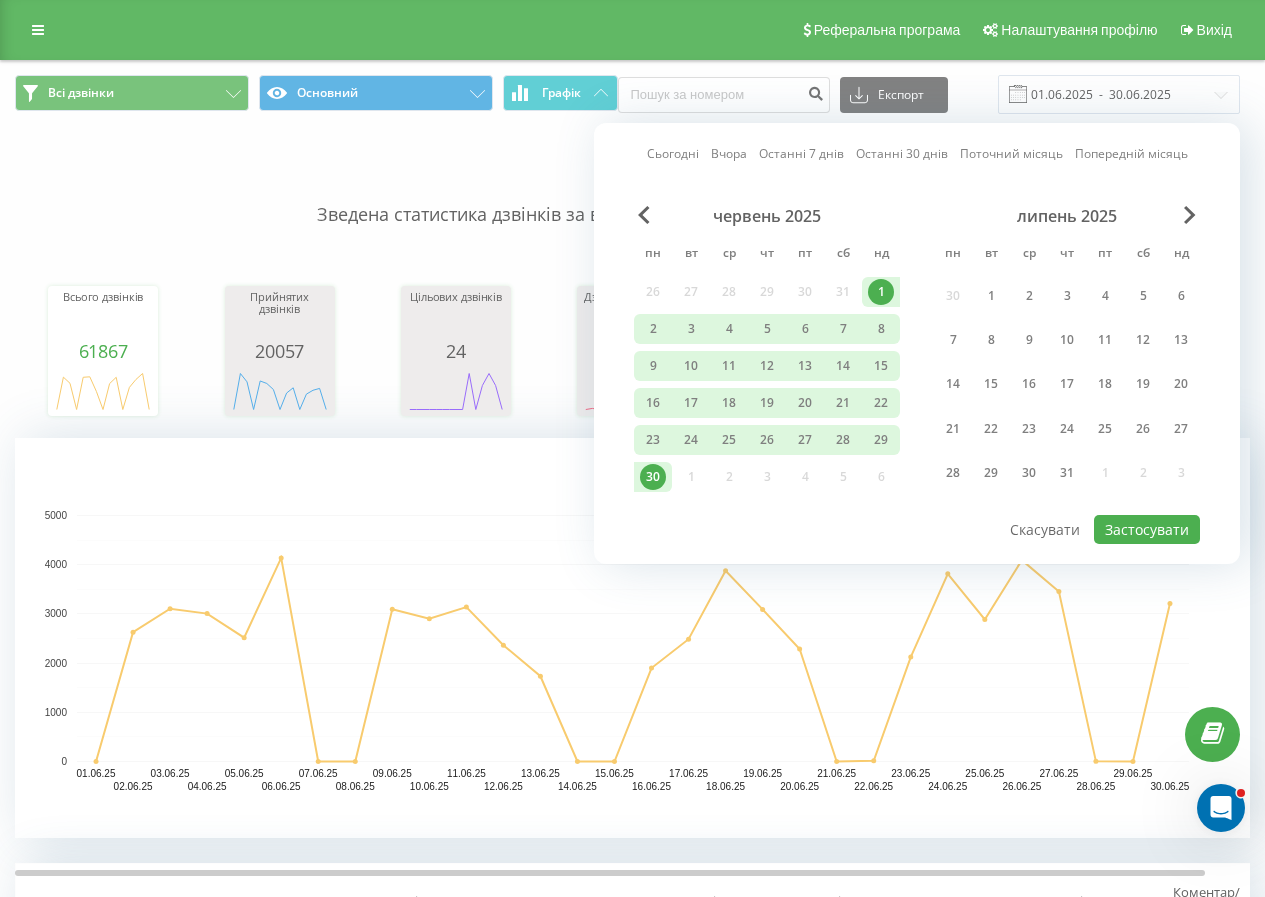 click at bounding box center (1190, 215) 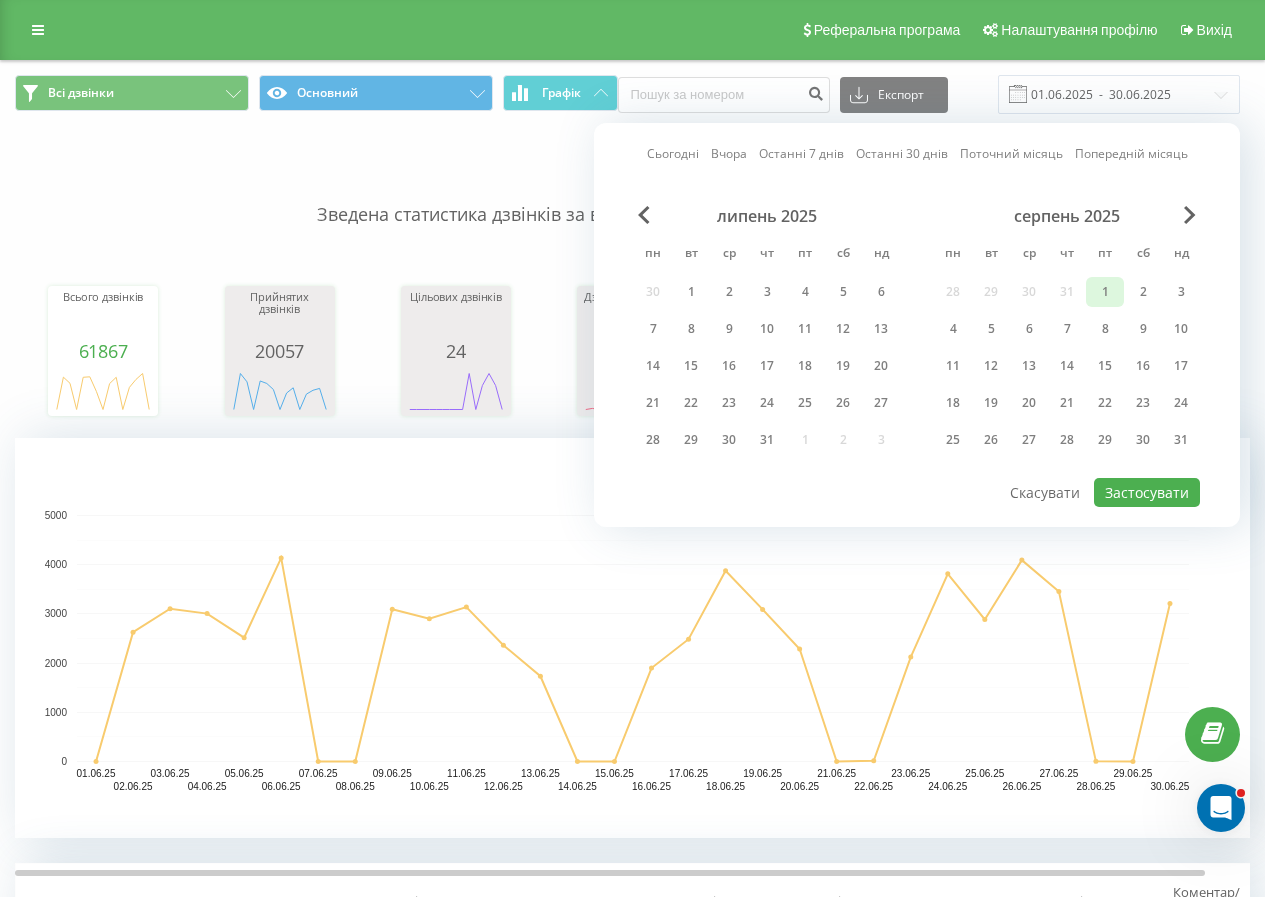 click on "1" at bounding box center [1105, 292] 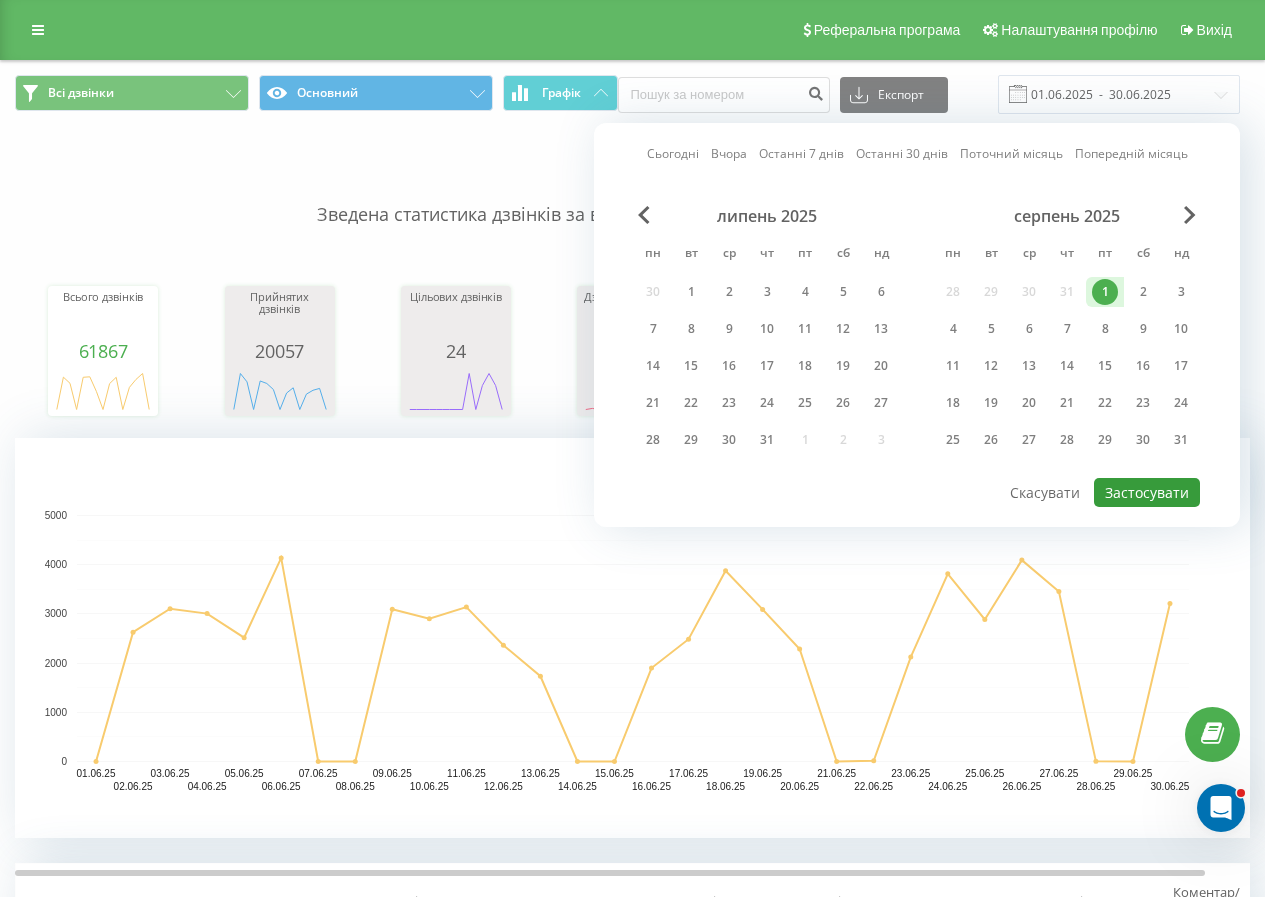 click on "Застосувати" at bounding box center (1147, 492) 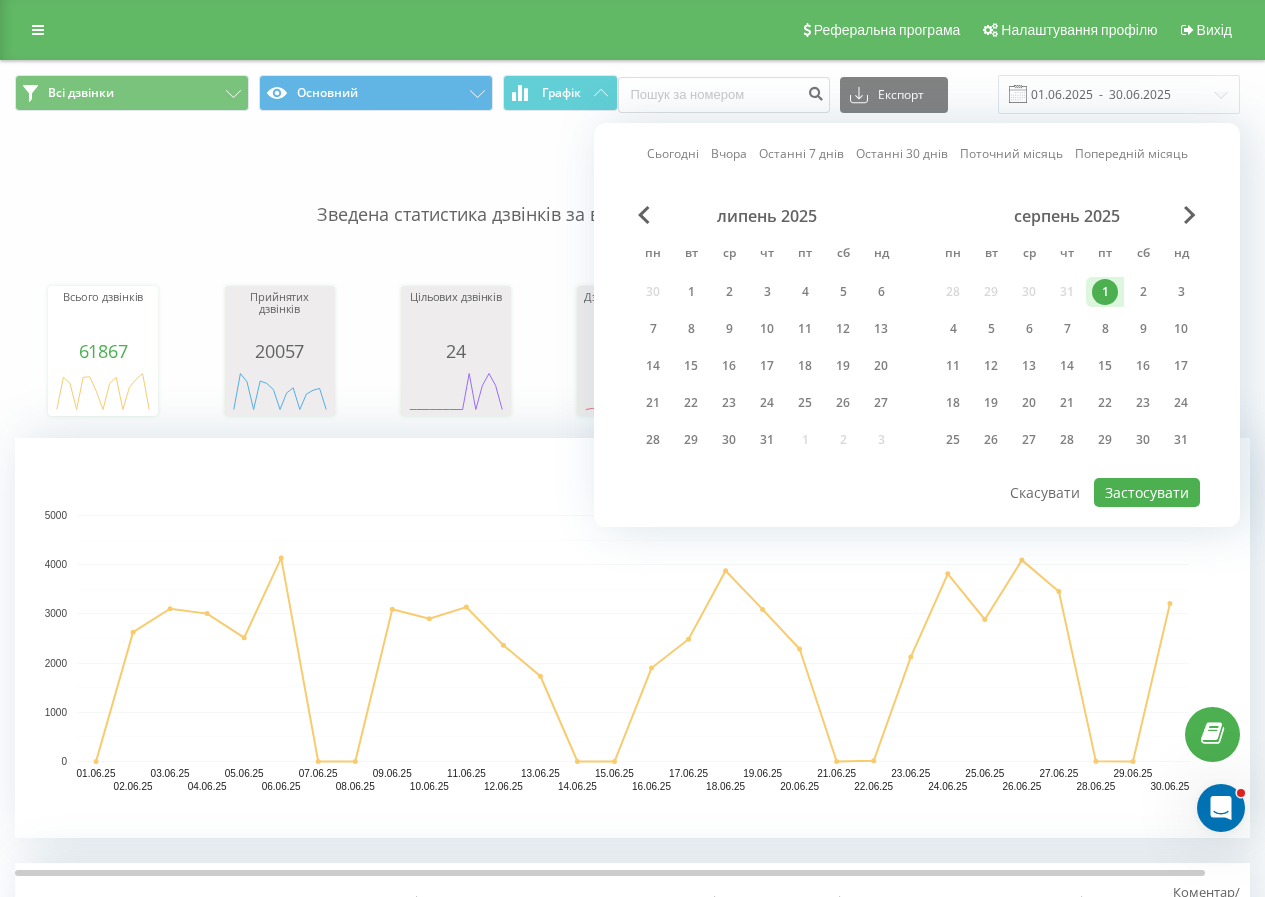 type on "01.08.2025  -  01.08.2025" 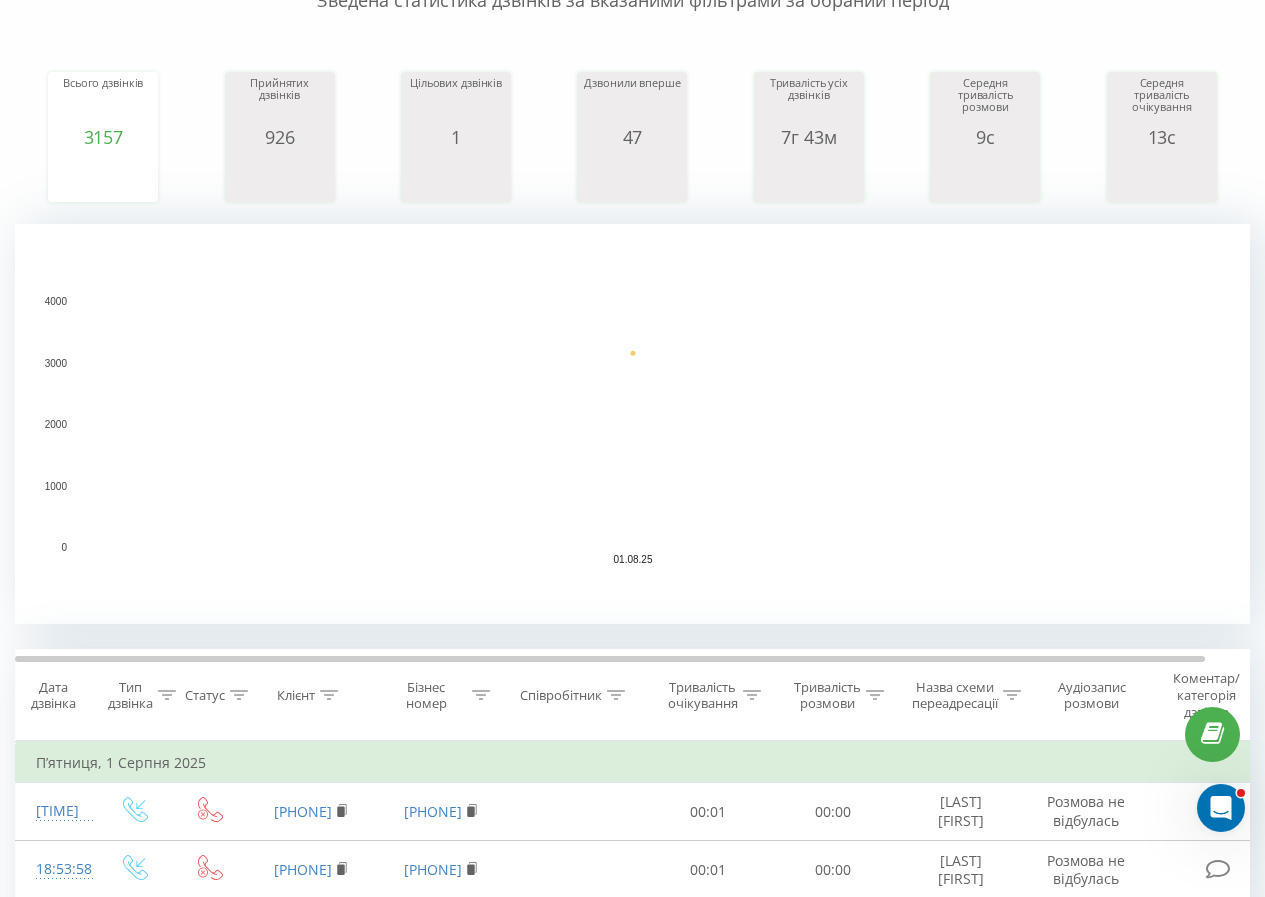scroll, scrollTop: 500, scrollLeft: 0, axis: vertical 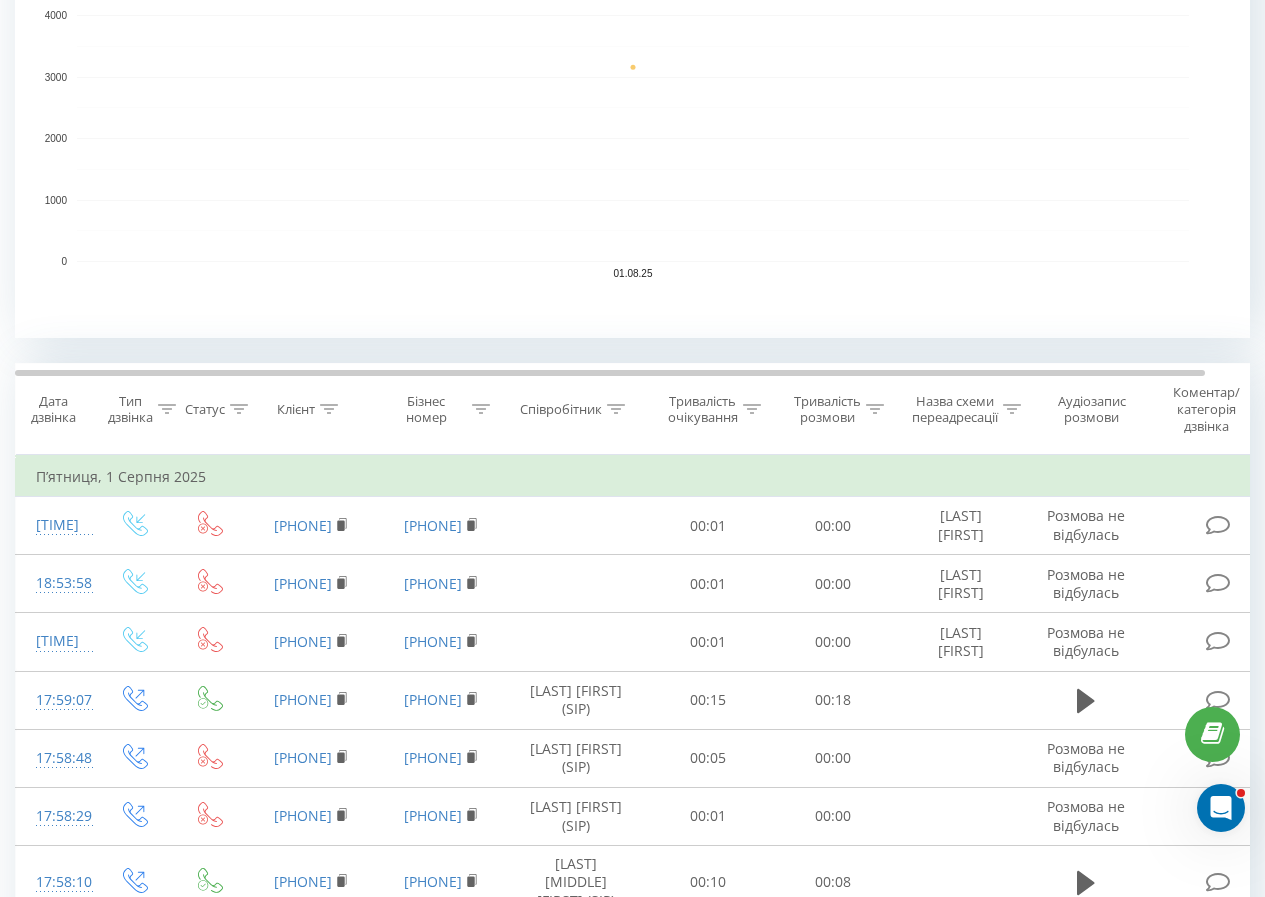 click on "Співробітник" at bounding box center (576, 409) 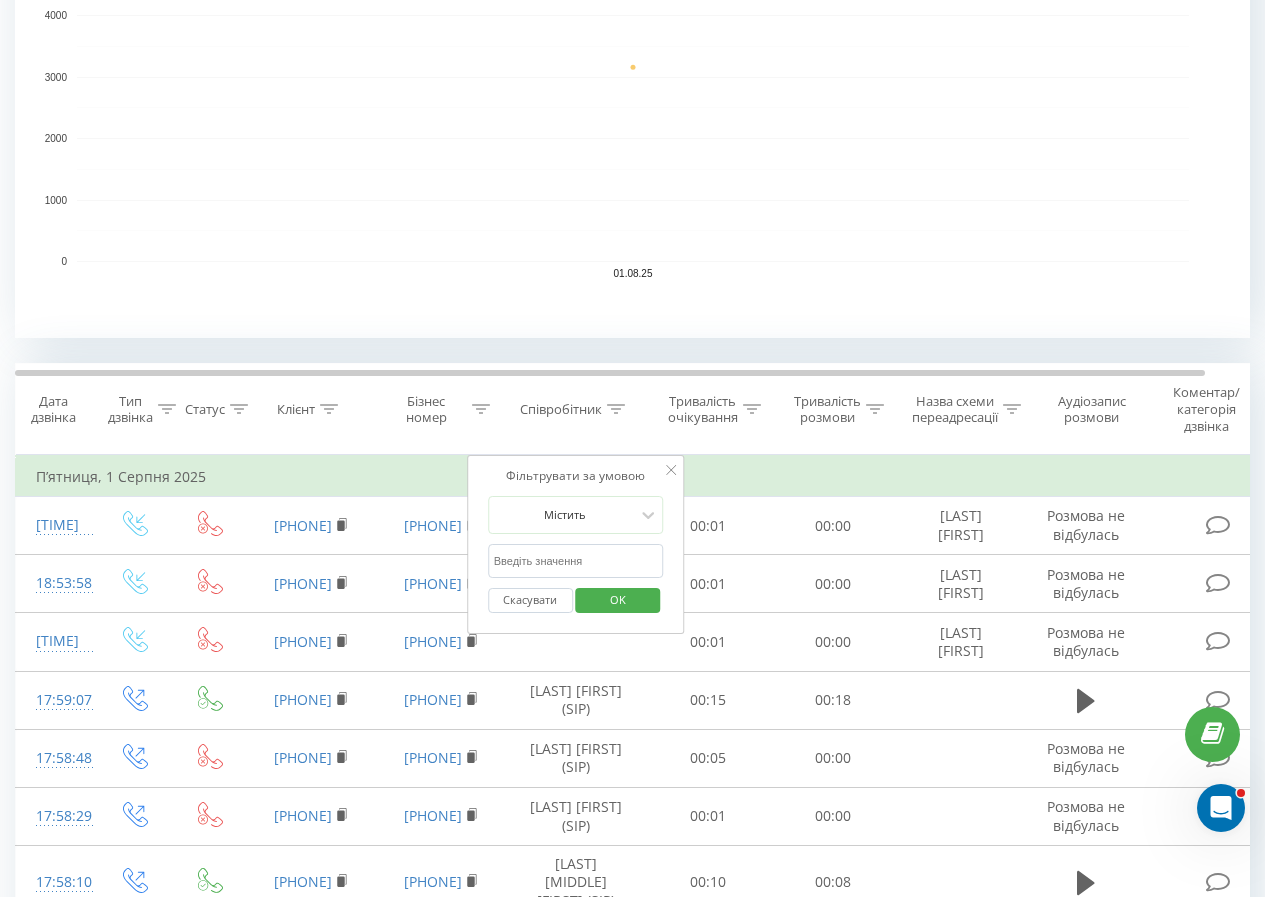 click at bounding box center (576, 561) 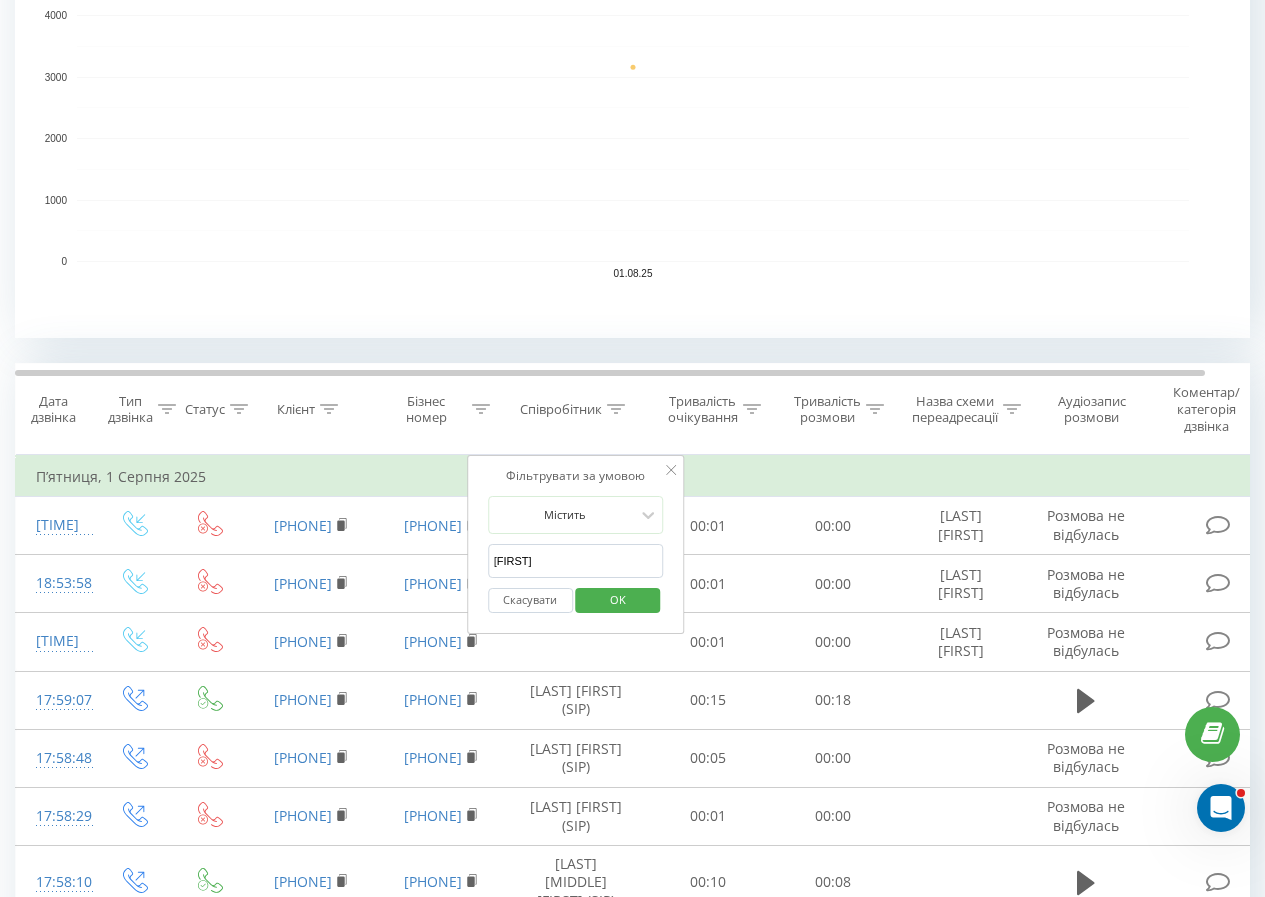 click on "OK" at bounding box center [618, 600] 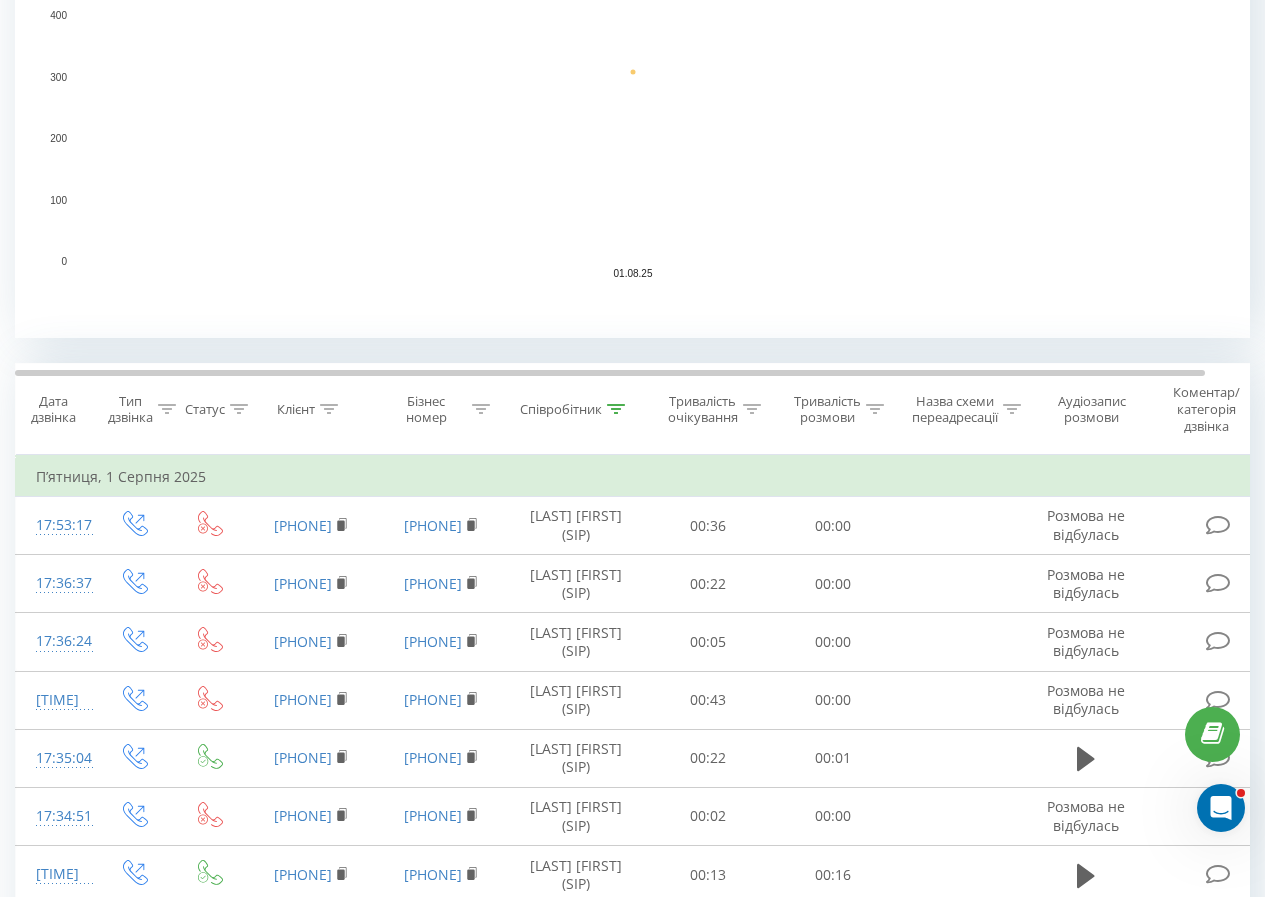 scroll, scrollTop: 200, scrollLeft: 0, axis: vertical 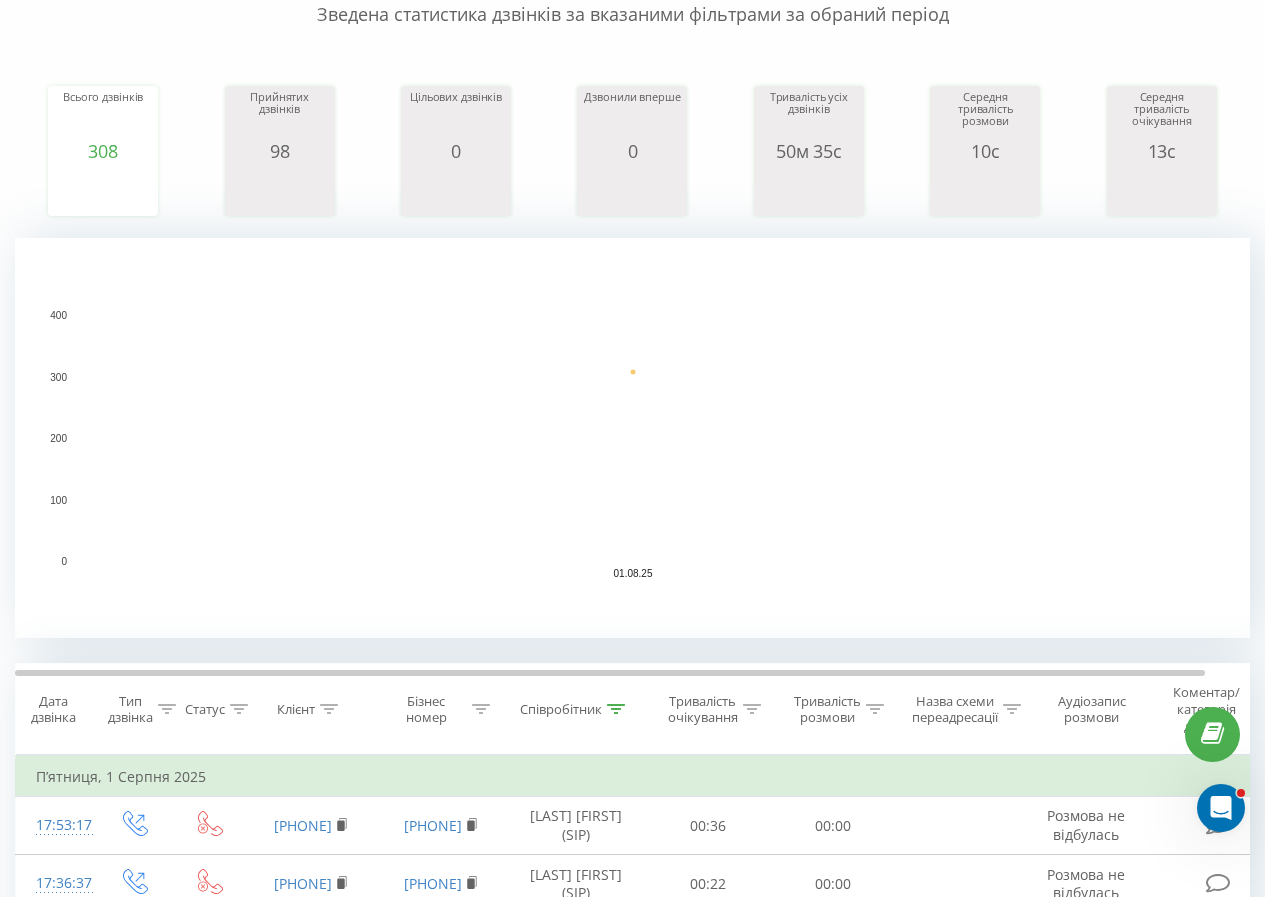 click 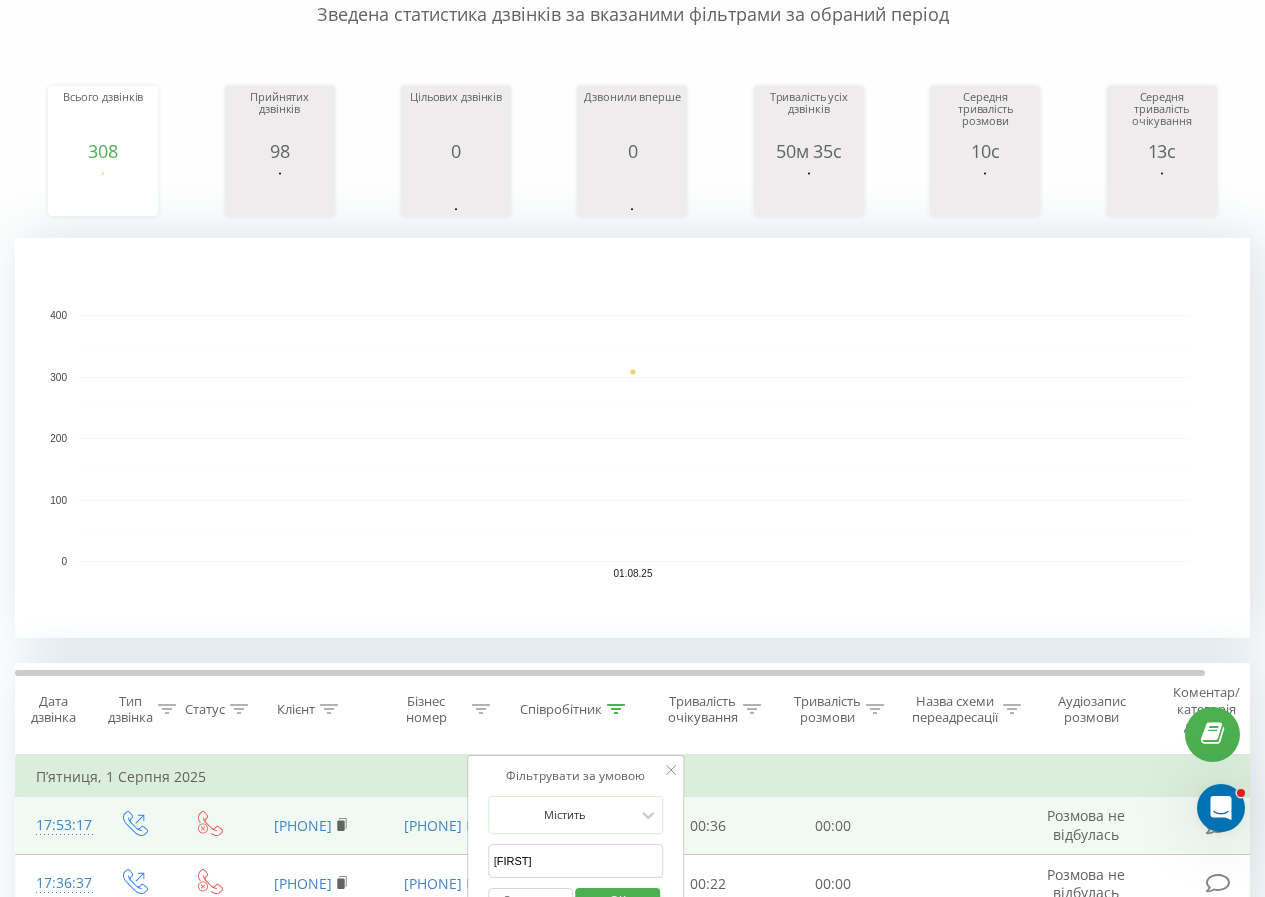drag, startPoint x: 584, startPoint y: 862, endPoint x: 365, endPoint y: 838, distance: 220.31114 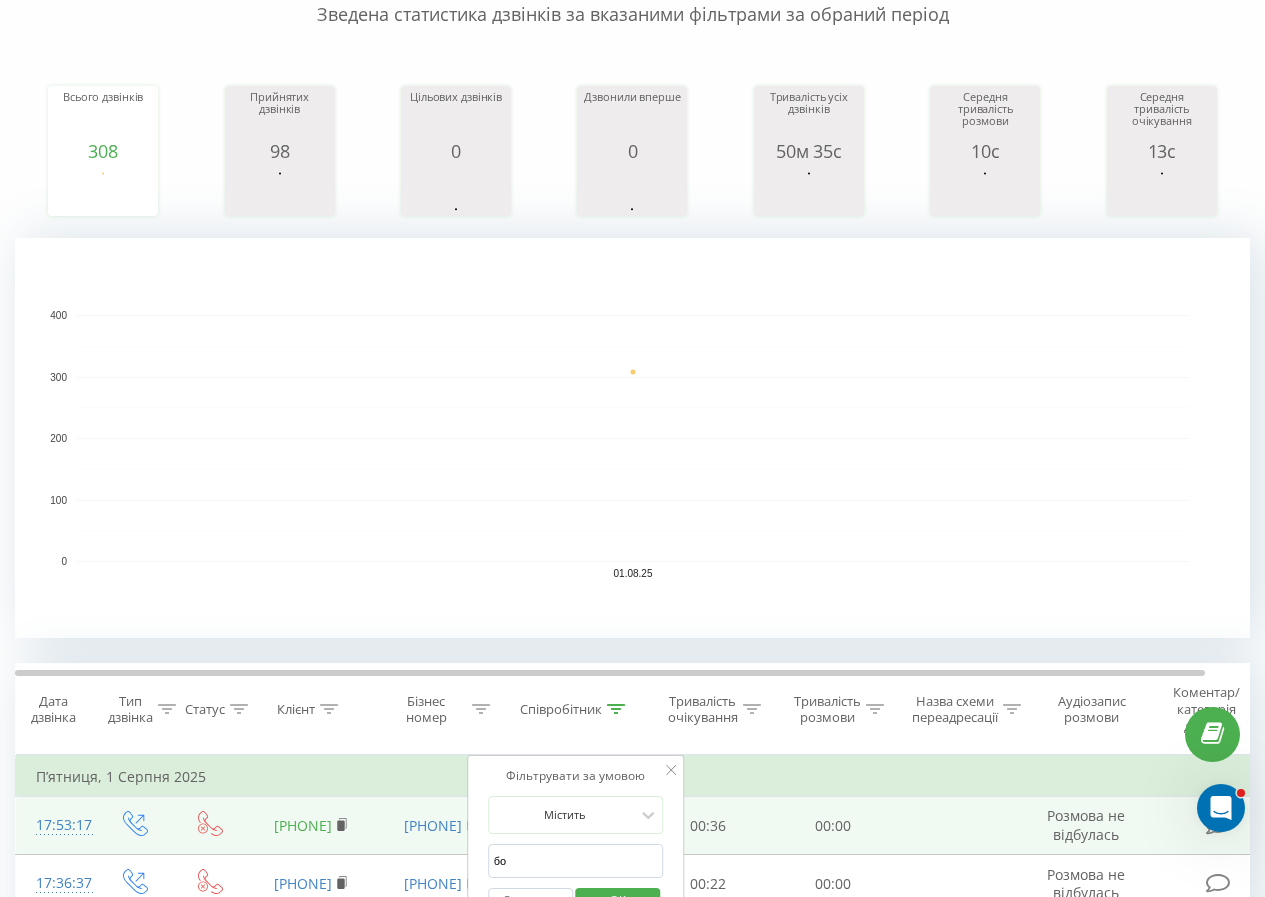 type on "[LAST]" 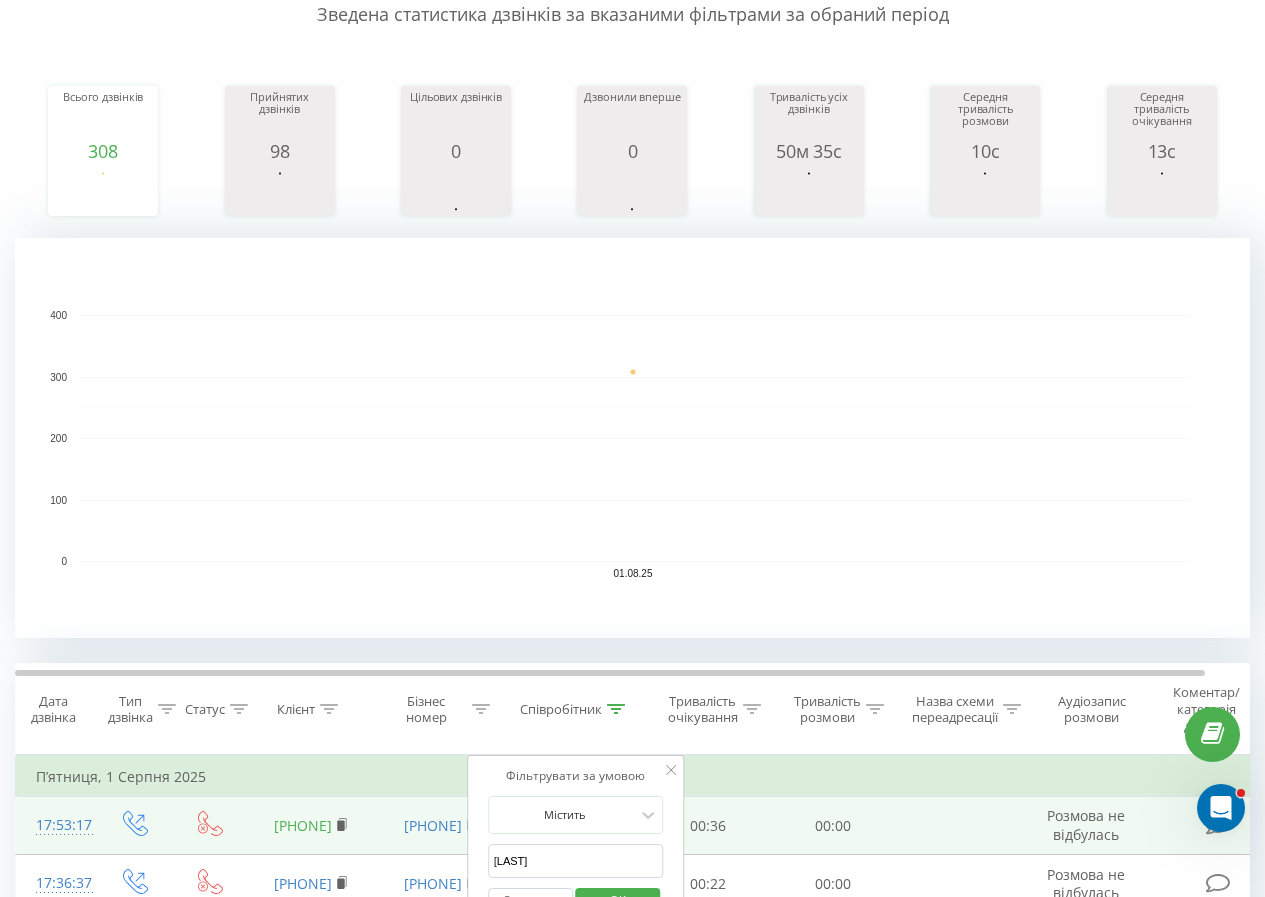 click on "OK" at bounding box center (618, 900) 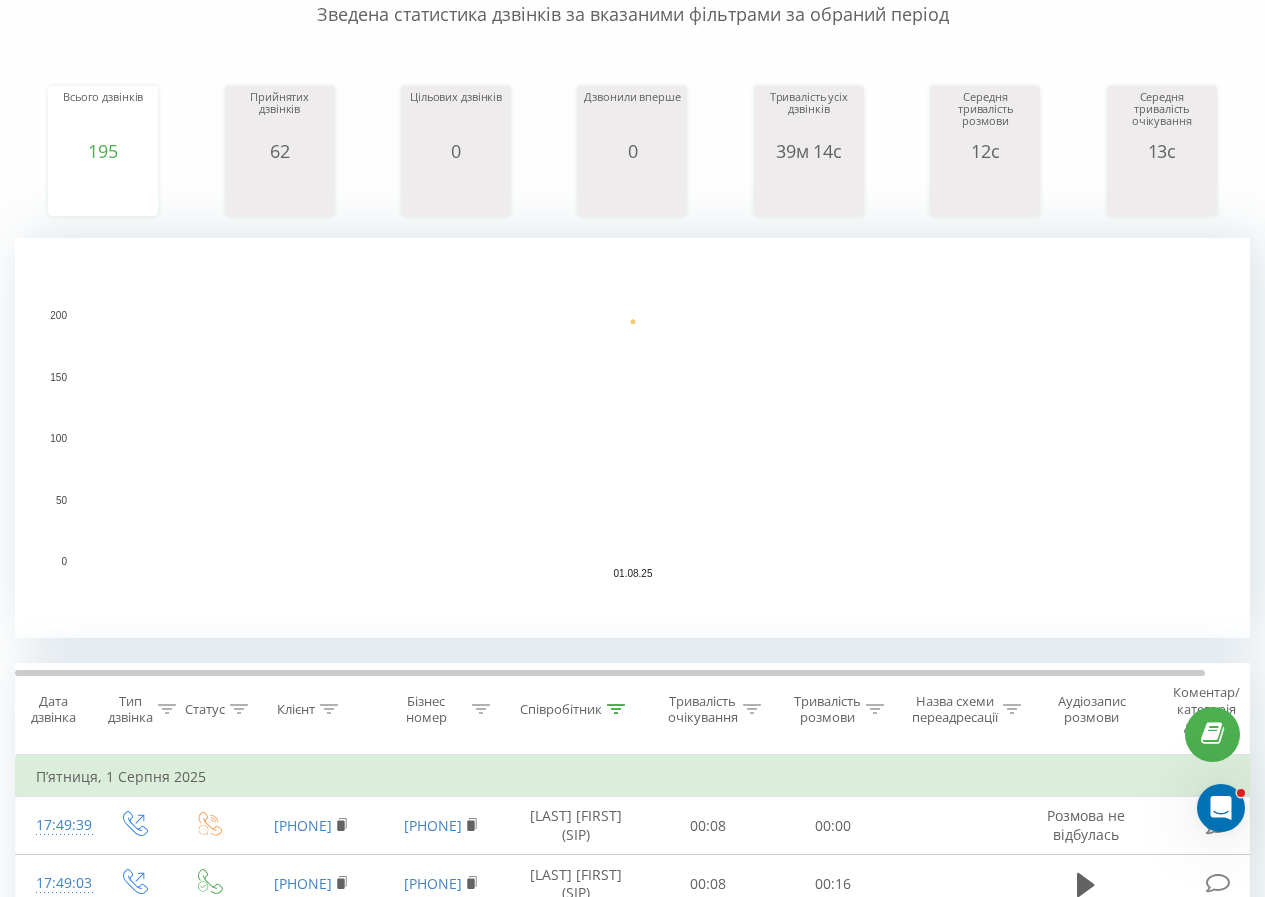 click 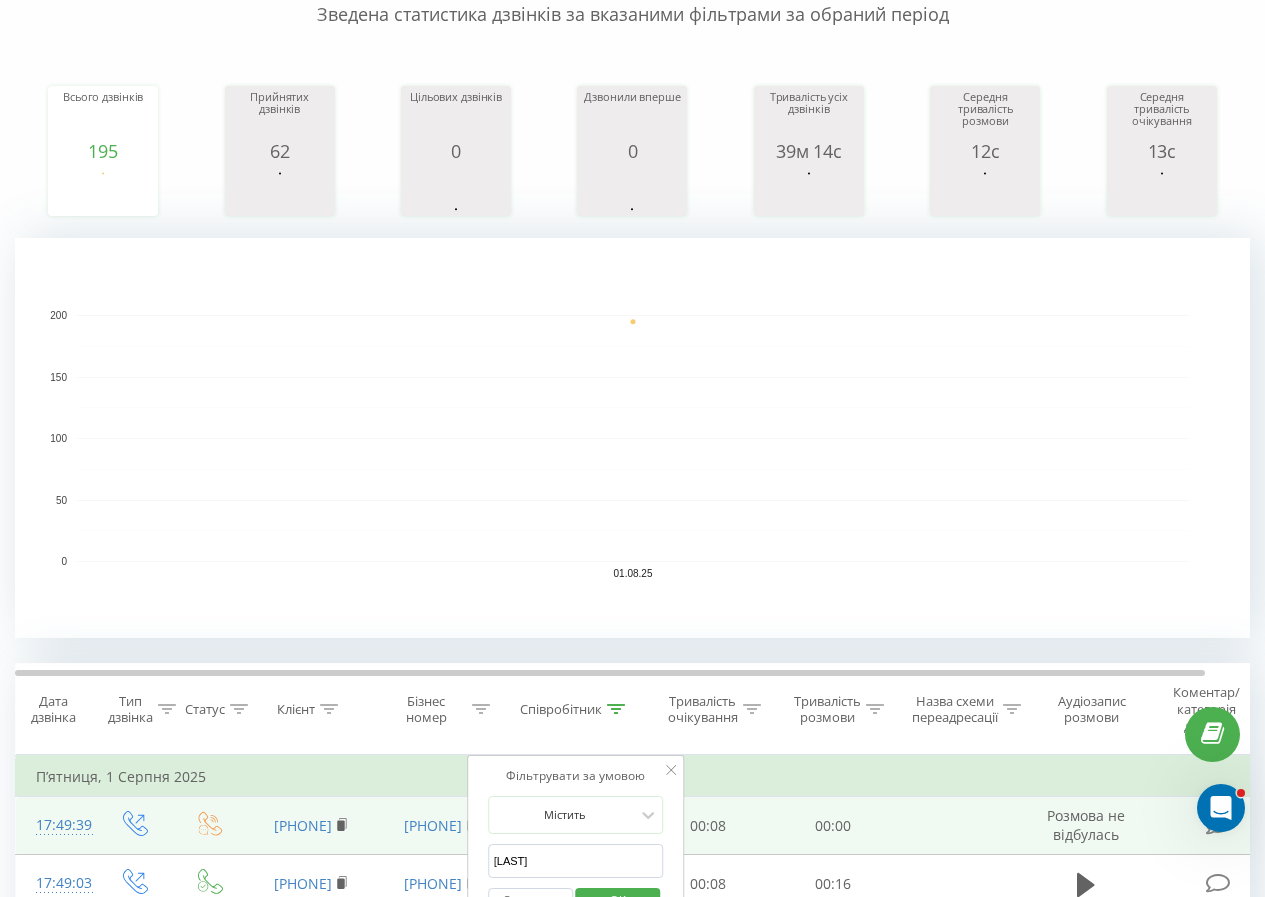 drag, startPoint x: 588, startPoint y: 861, endPoint x: 312, endPoint y: 846, distance: 276.40732 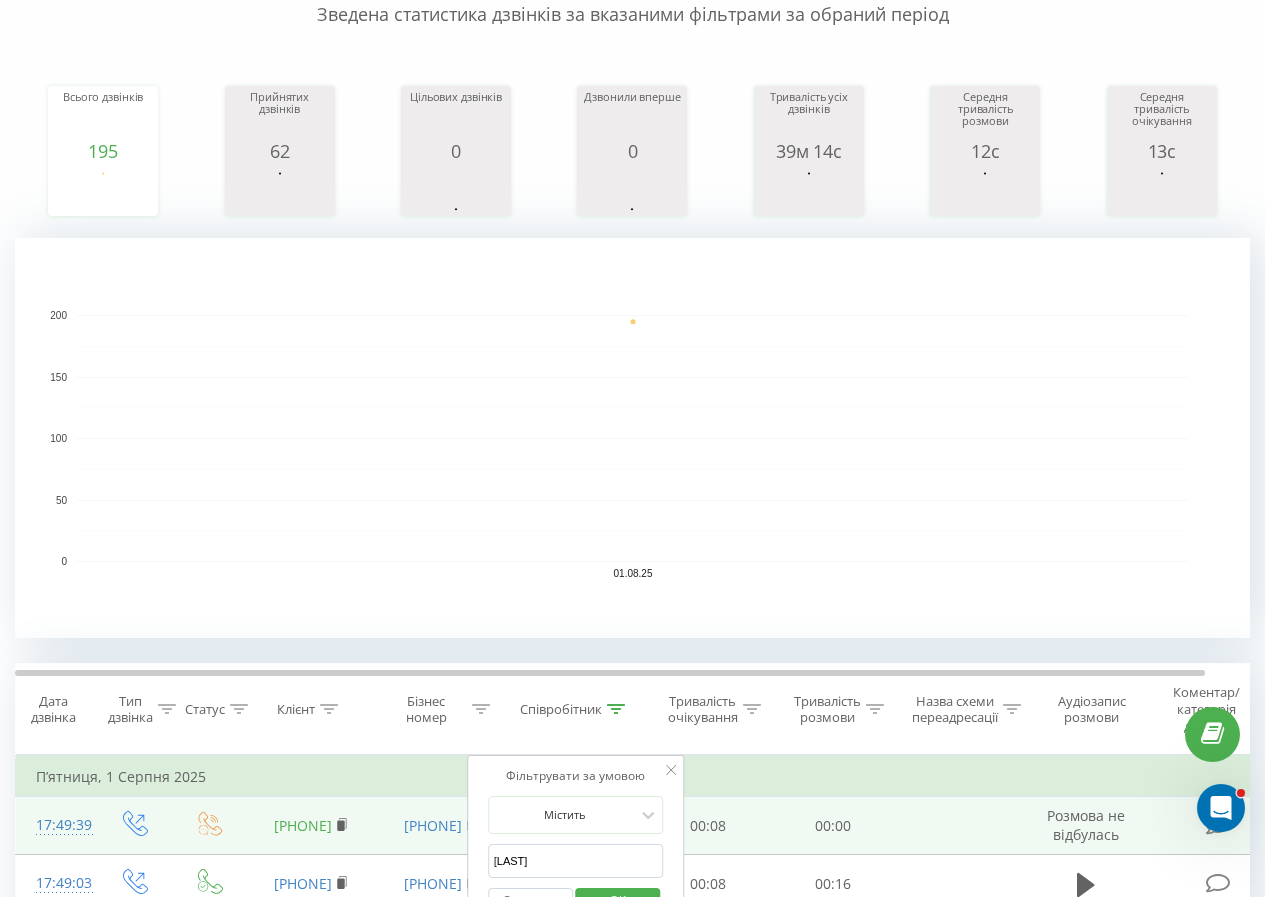click on "OK" at bounding box center [618, 900] 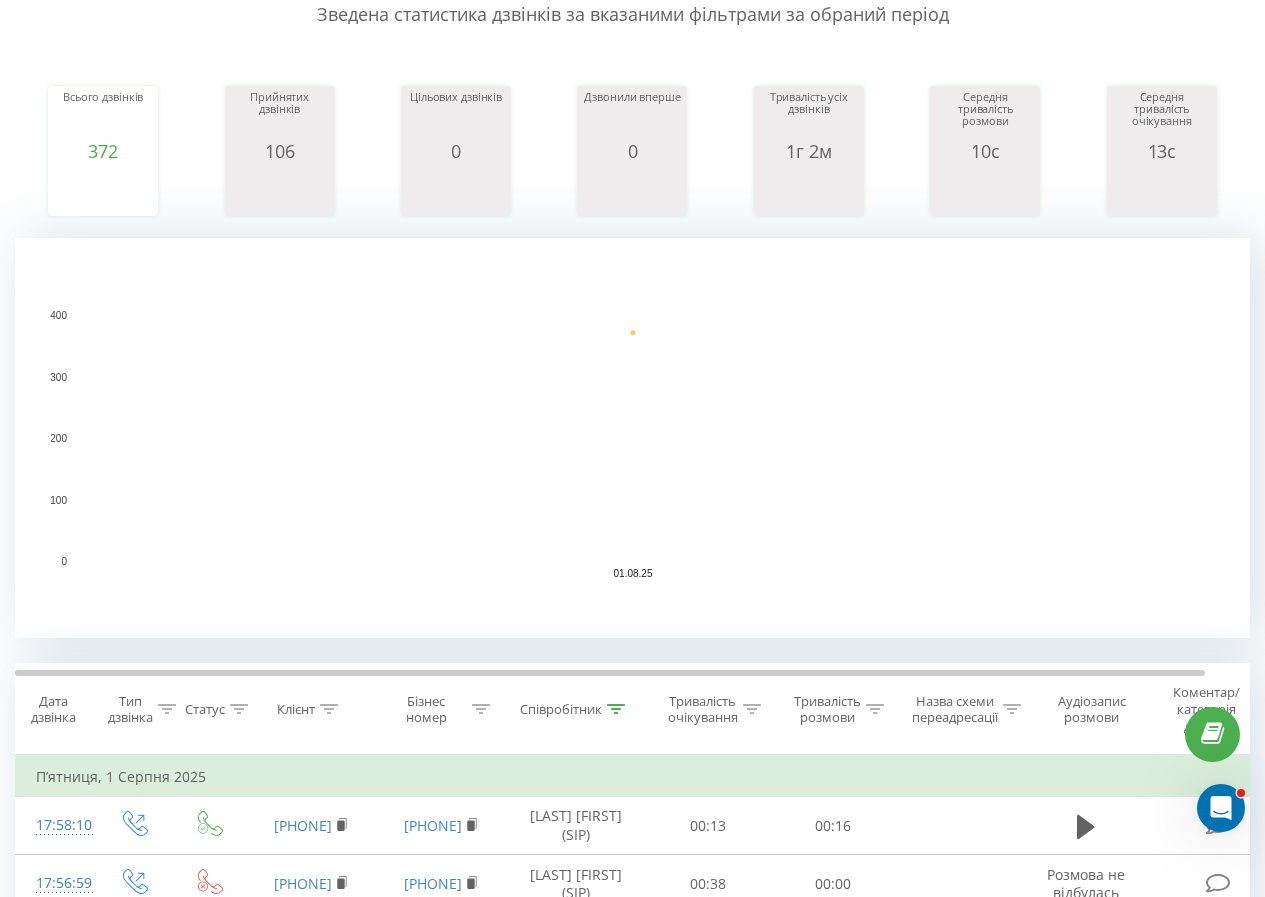 click 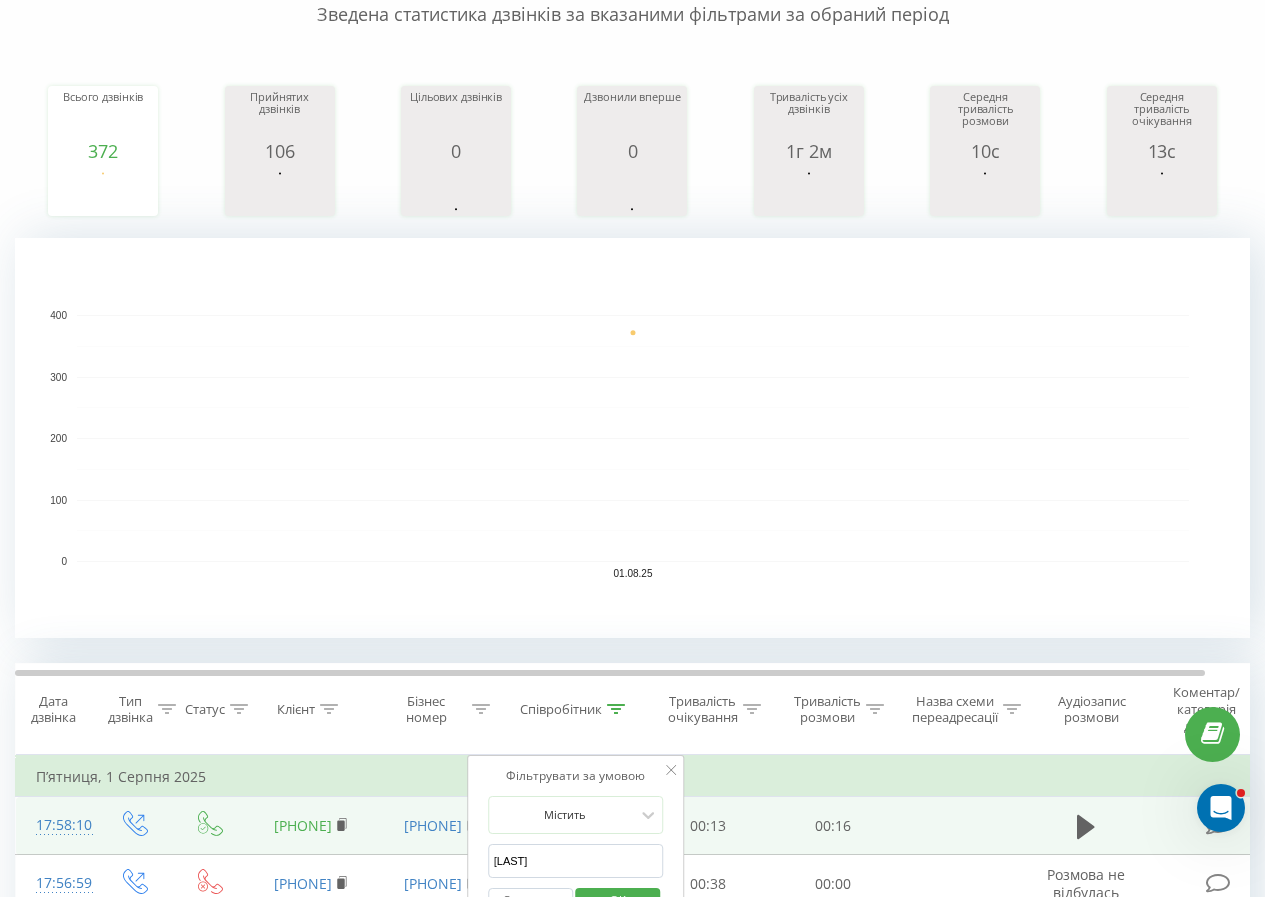 drag, startPoint x: 597, startPoint y: 840, endPoint x: 344, endPoint y: 823, distance: 253.5705 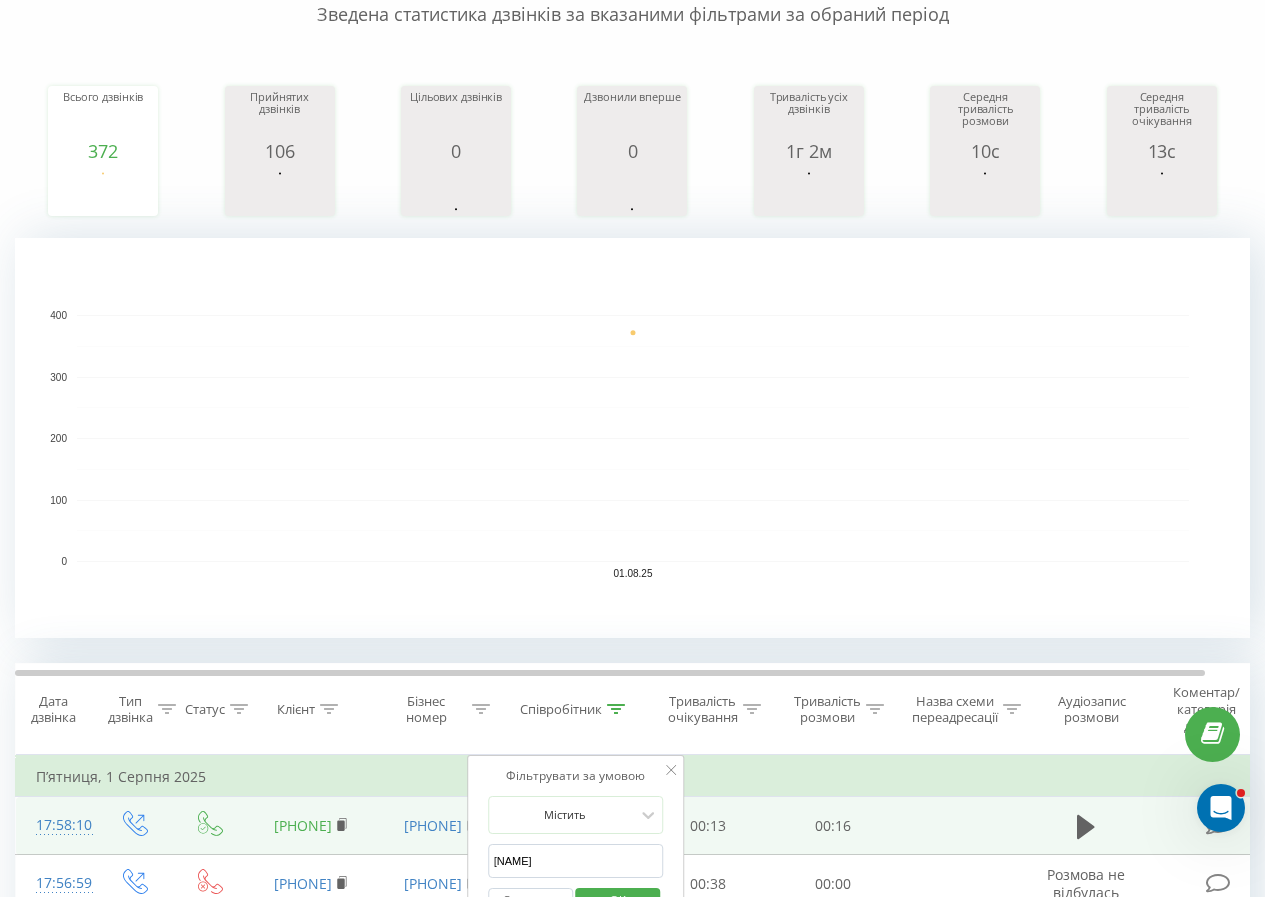 type on "[LAST]" 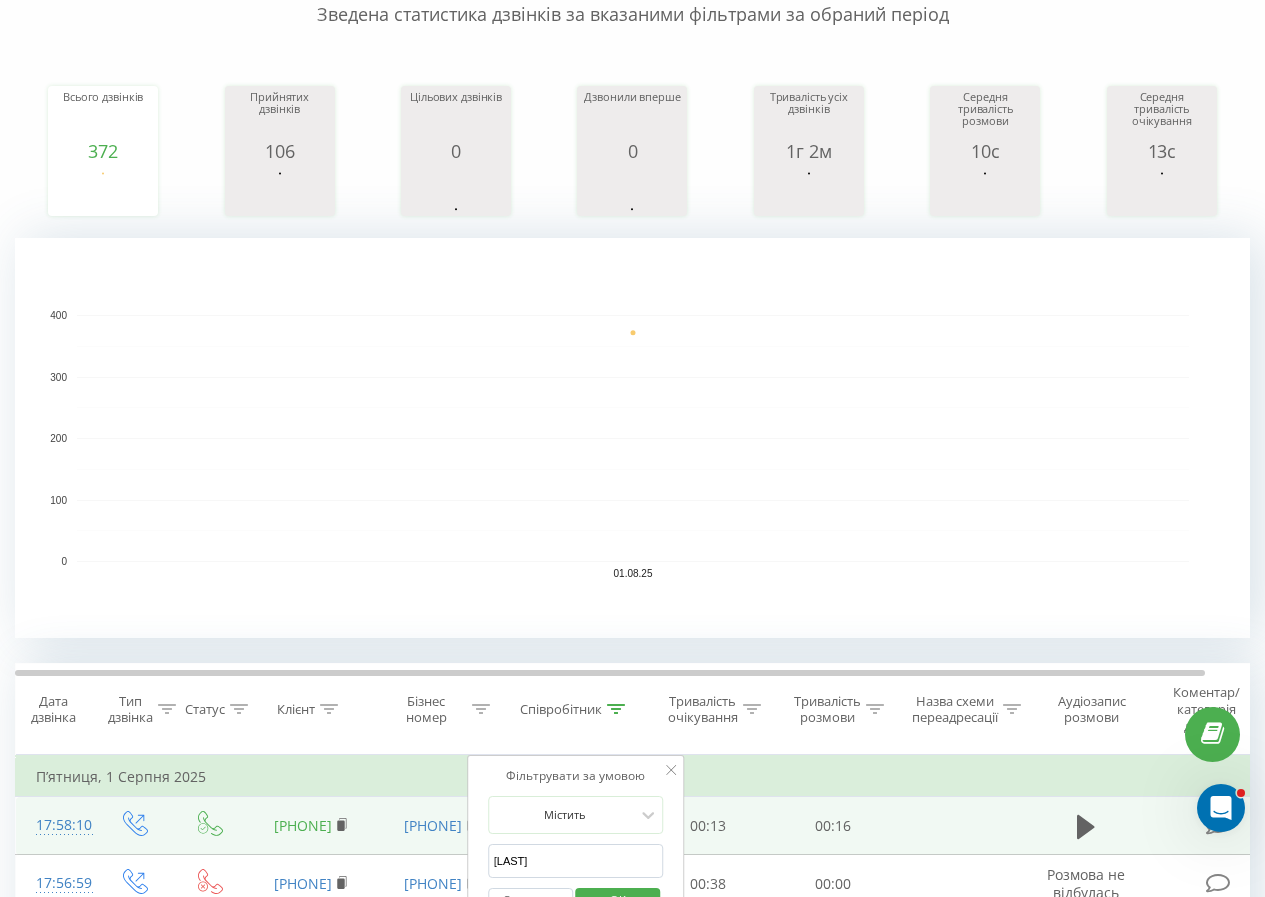 click on "OK" at bounding box center (618, 900) 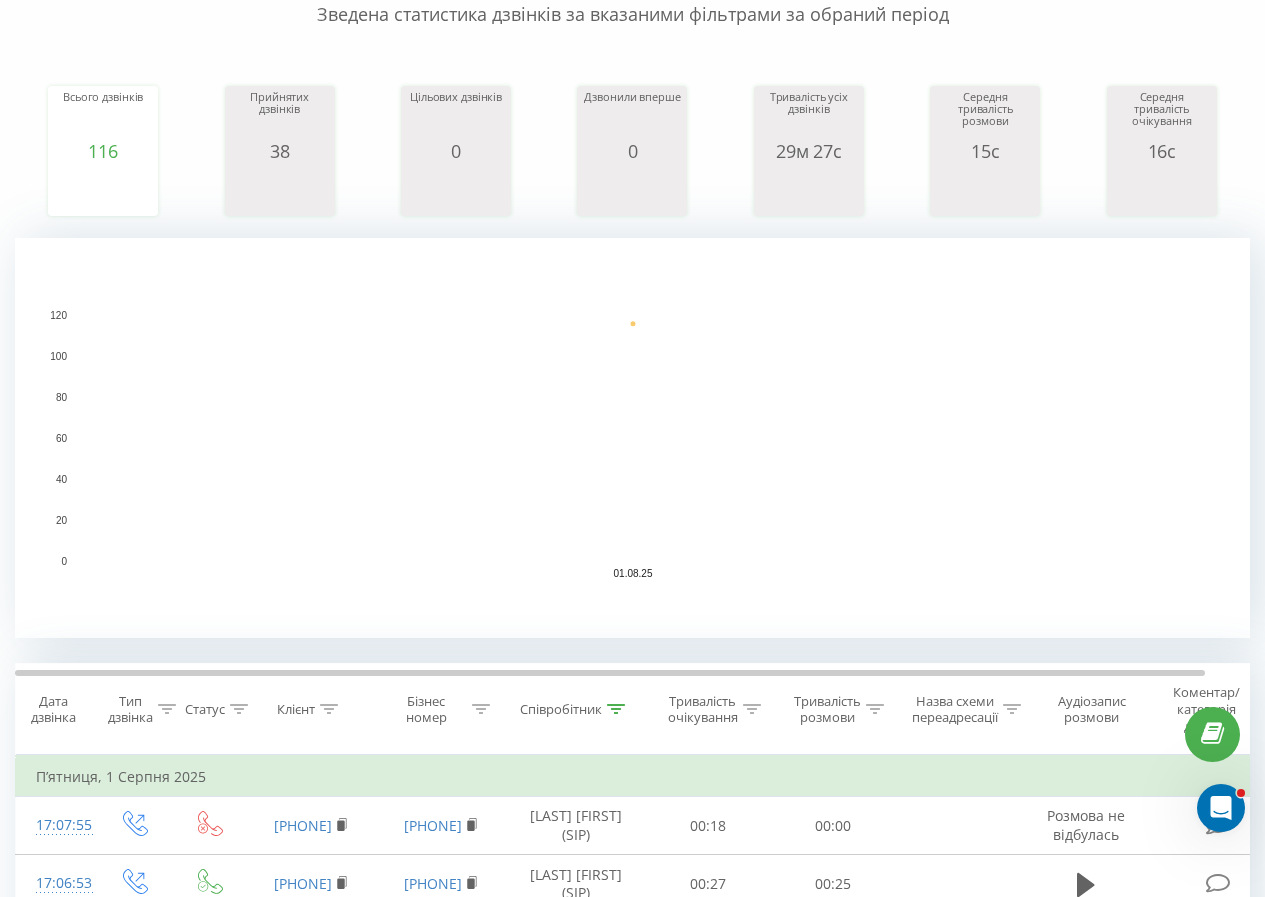 click on "Співробітник" at bounding box center (576, 709) 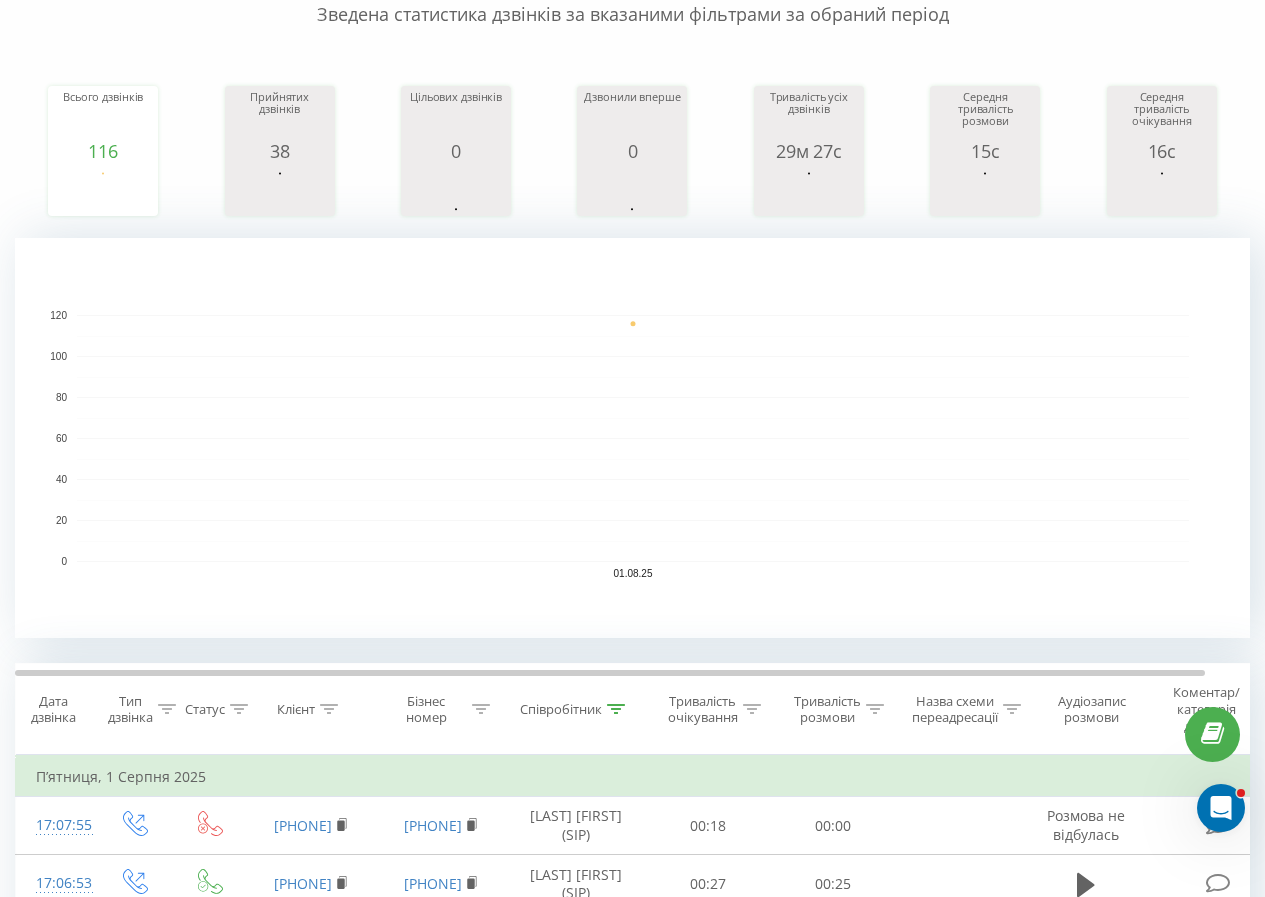 click 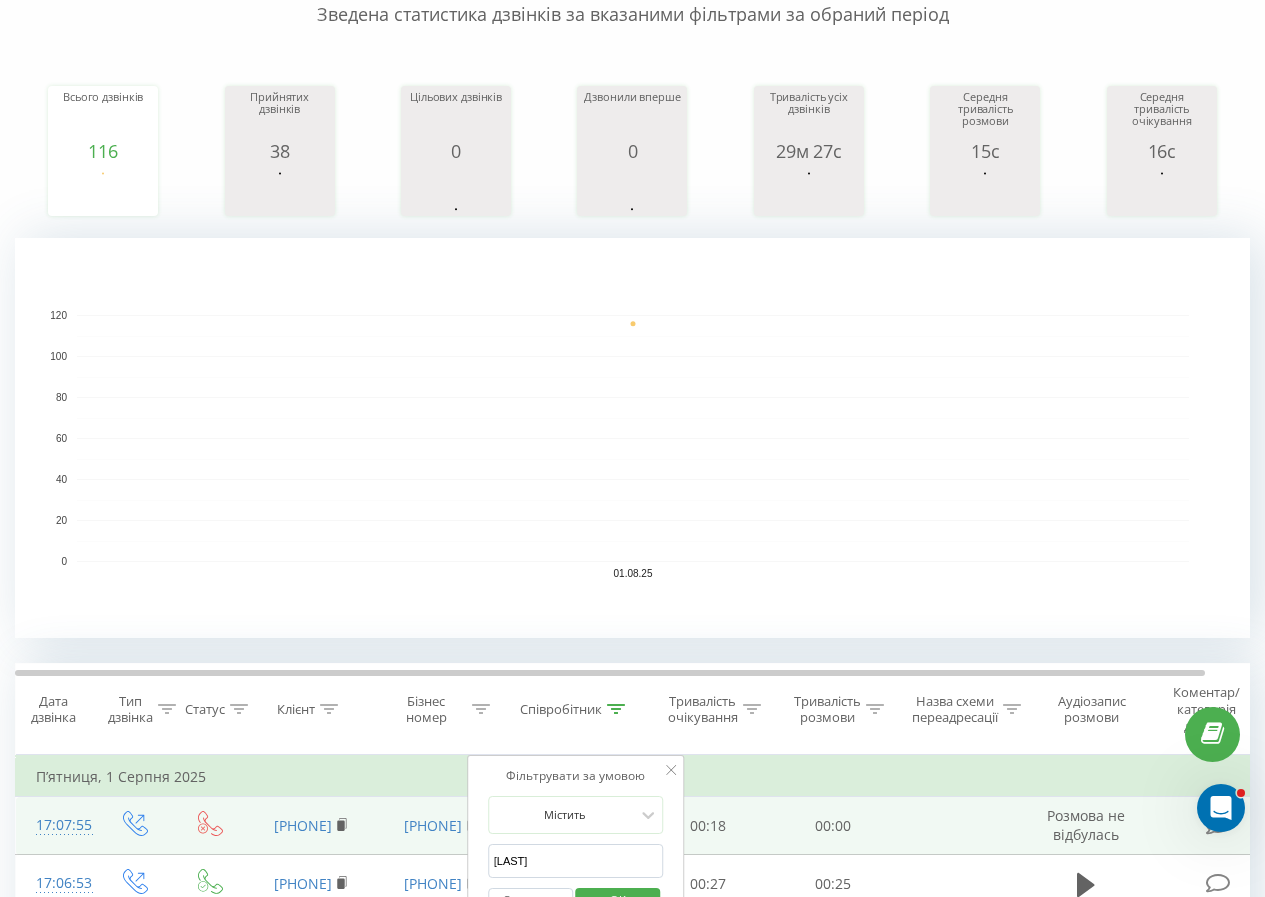 drag, startPoint x: 555, startPoint y: 860, endPoint x: 371, endPoint y: 842, distance: 184.87834 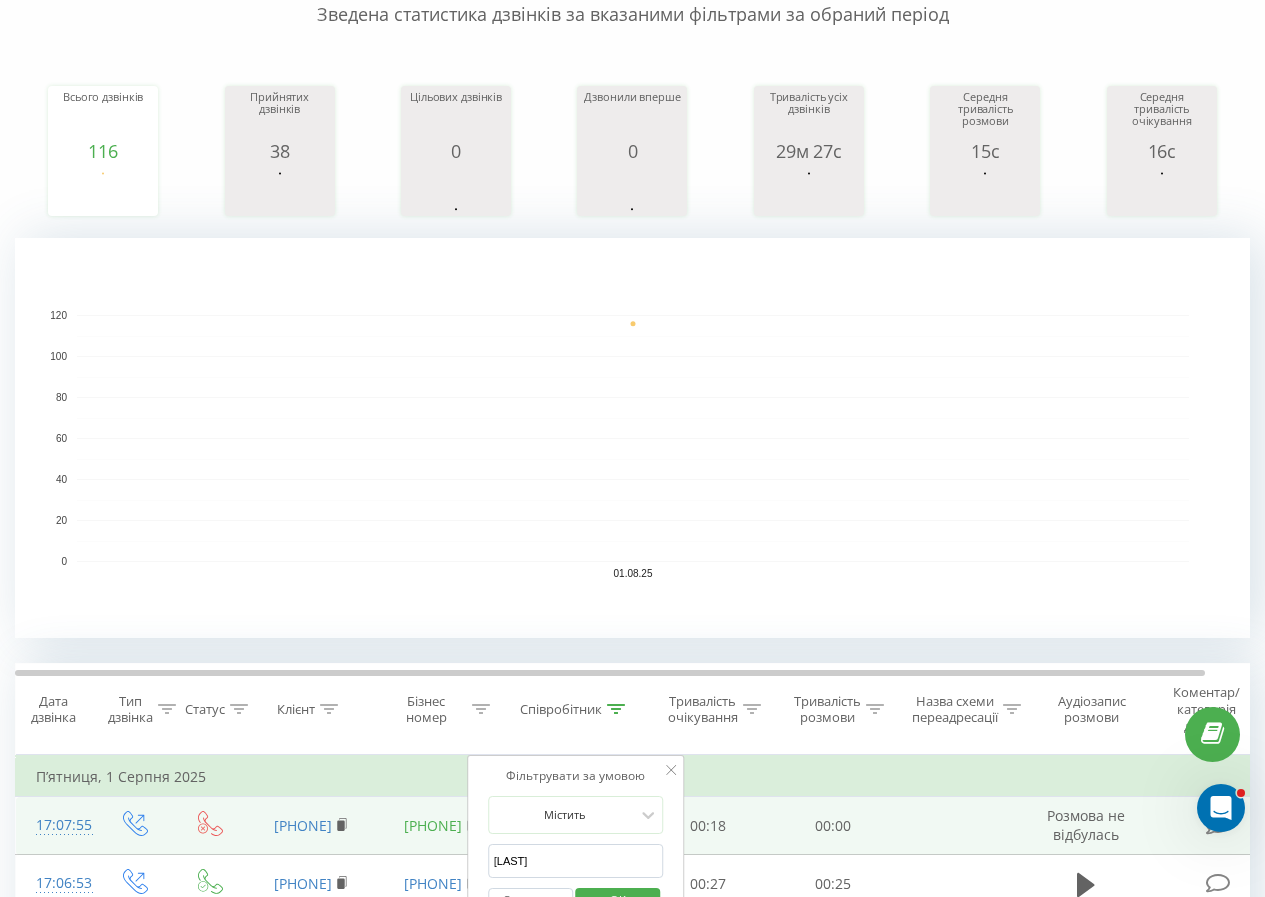 type on "[LAST]" 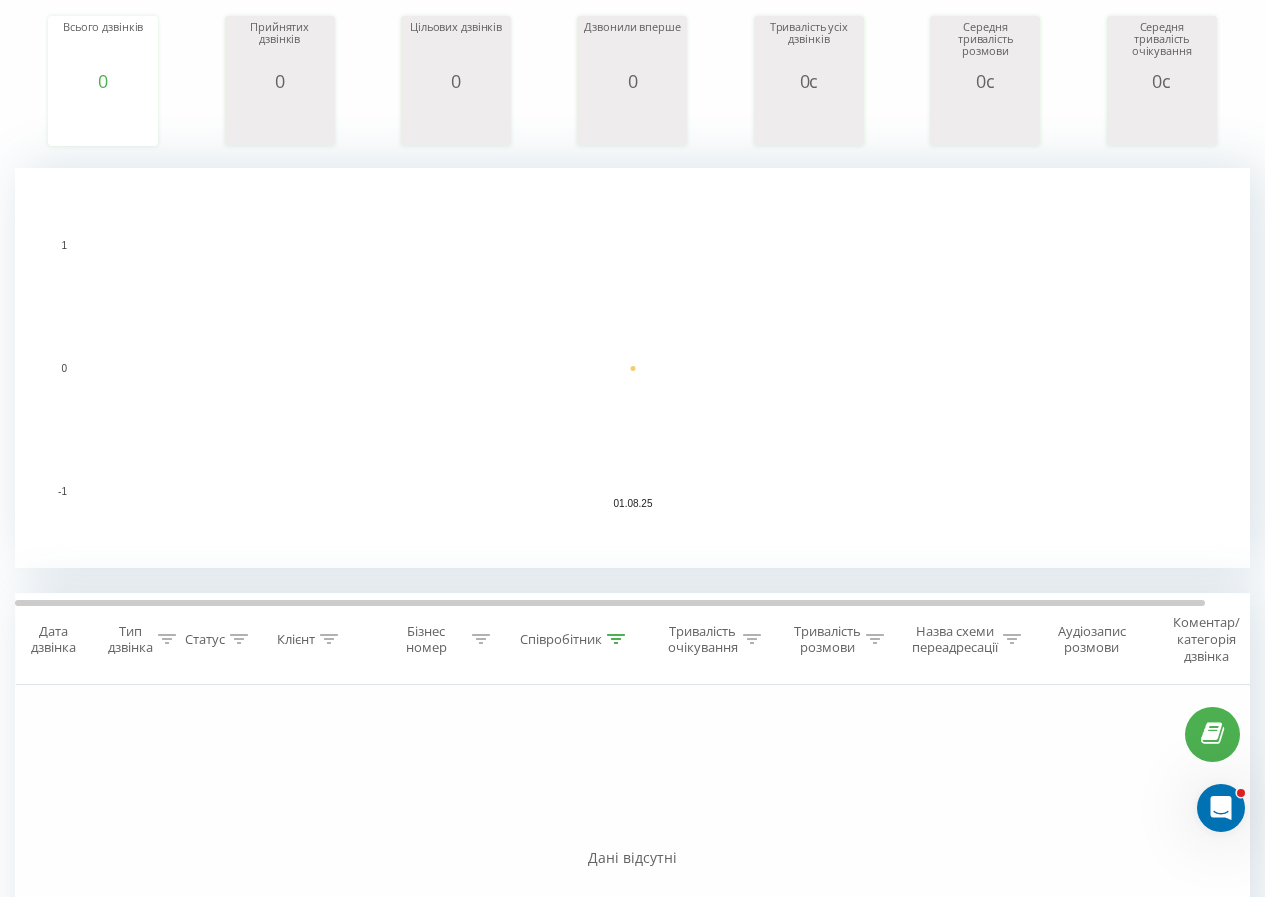 scroll, scrollTop: 525, scrollLeft: 0, axis: vertical 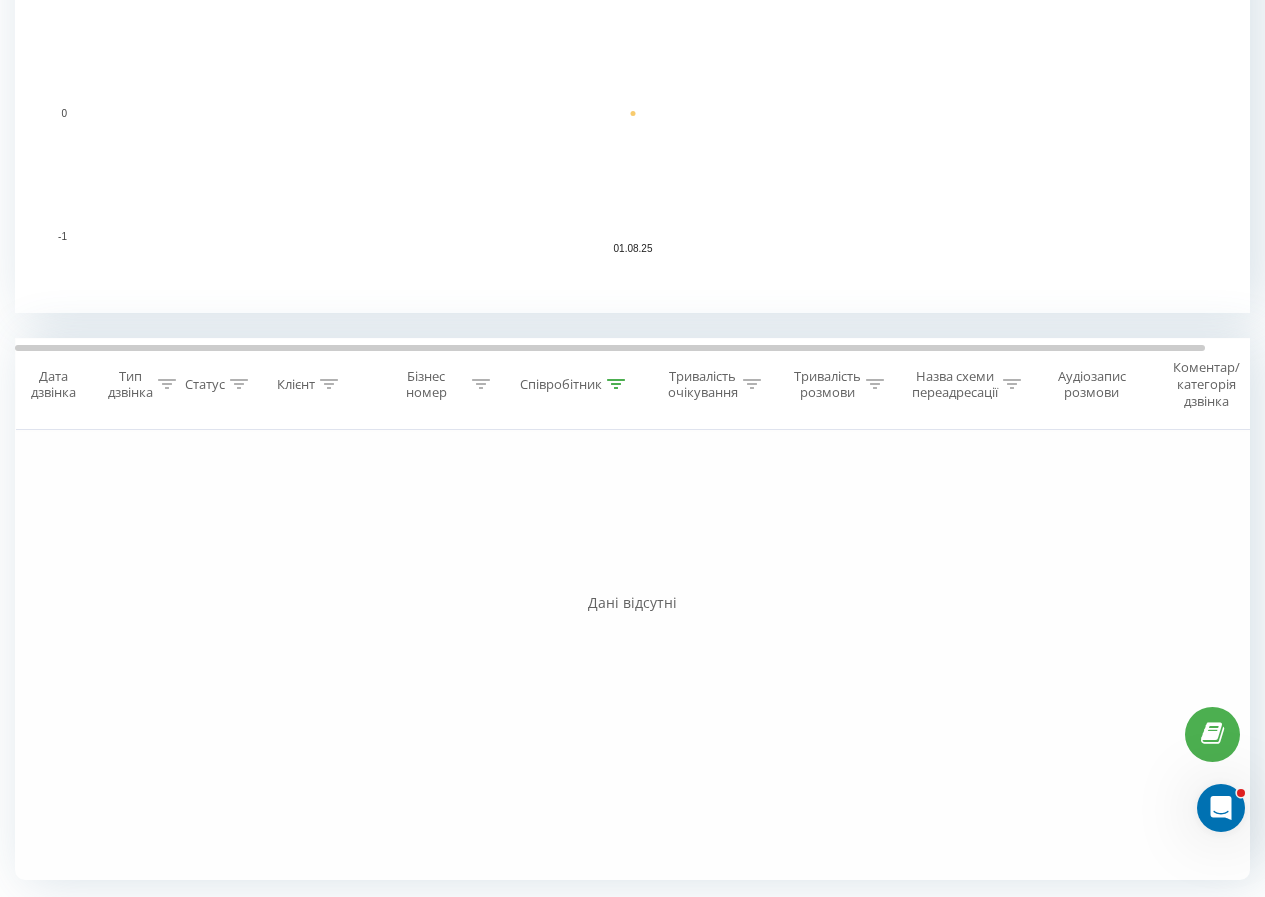 click 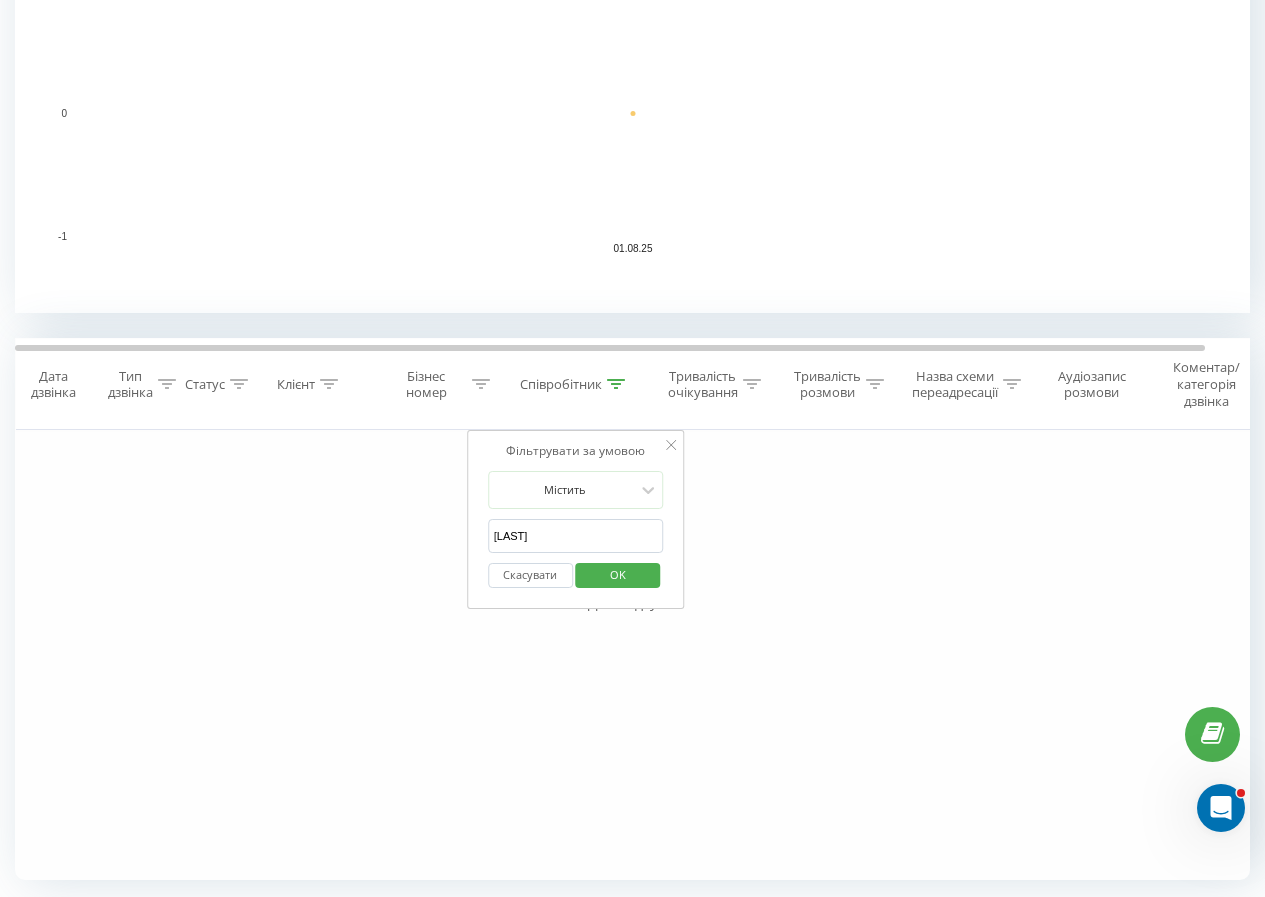 drag, startPoint x: 613, startPoint y: 549, endPoint x: 340, endPoint y: 533, distance: 273.46848 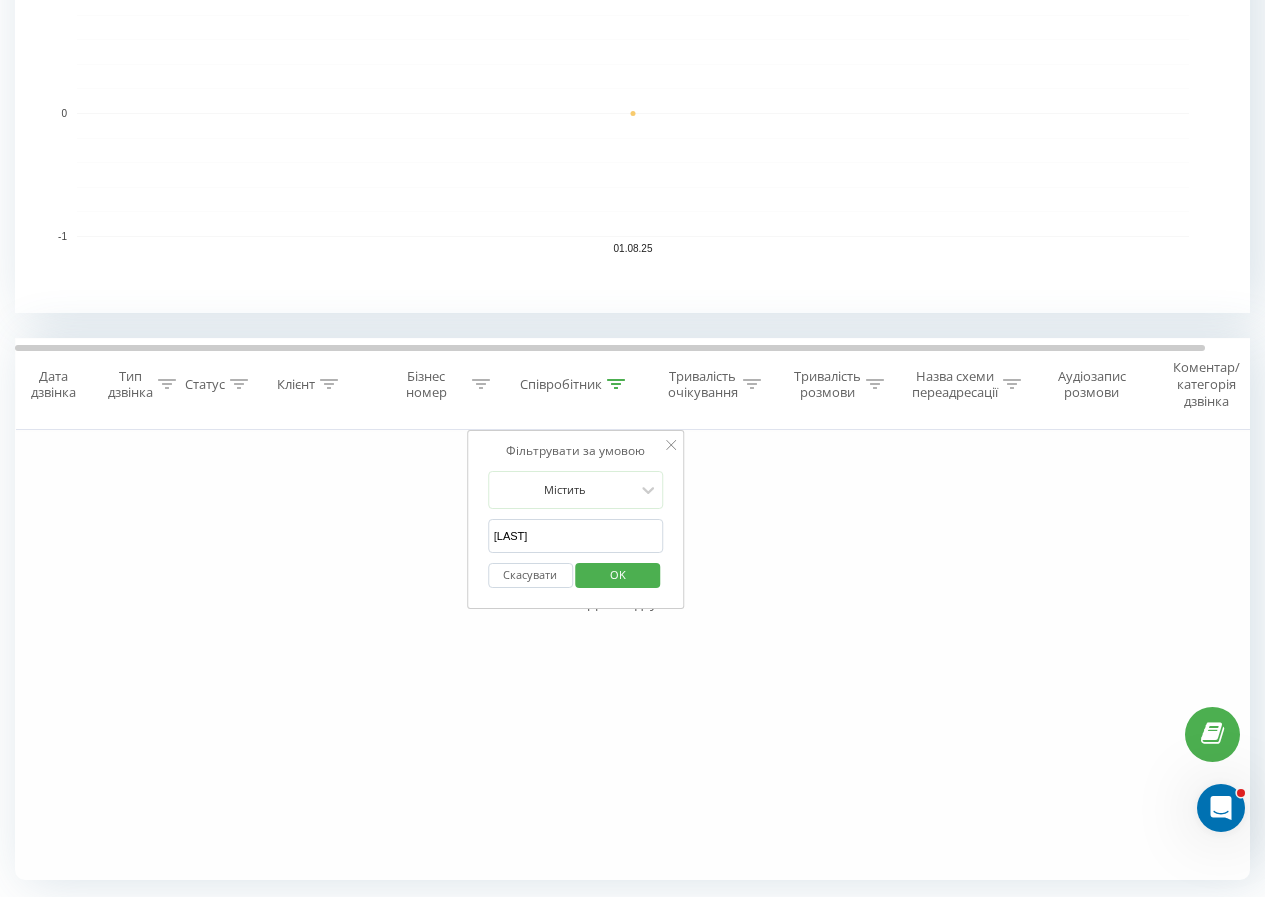 click on "Фільтрувати за умовою Дорівнює Введіть значення Скасувати OK Фільтрувати за умовою Дорівнює Введіть значення Скасувати OK Фільтрувати за умовою Містить Скасувати OK Фільтрувати за умовою Містить Скасувати OK Фільтрувати за умовою Містить [LAST] Скасувати OK Фільтрувати за умовою Дорівнює Скасувати OK Фільтрувати за умовою Дорівнює Скасувати OK Фільтрувати за умовою Містить Скасувати OK Фільтрувати за умовою Дорівнює Введіть значення Скасувати OK" at bounding box center (632, 655) 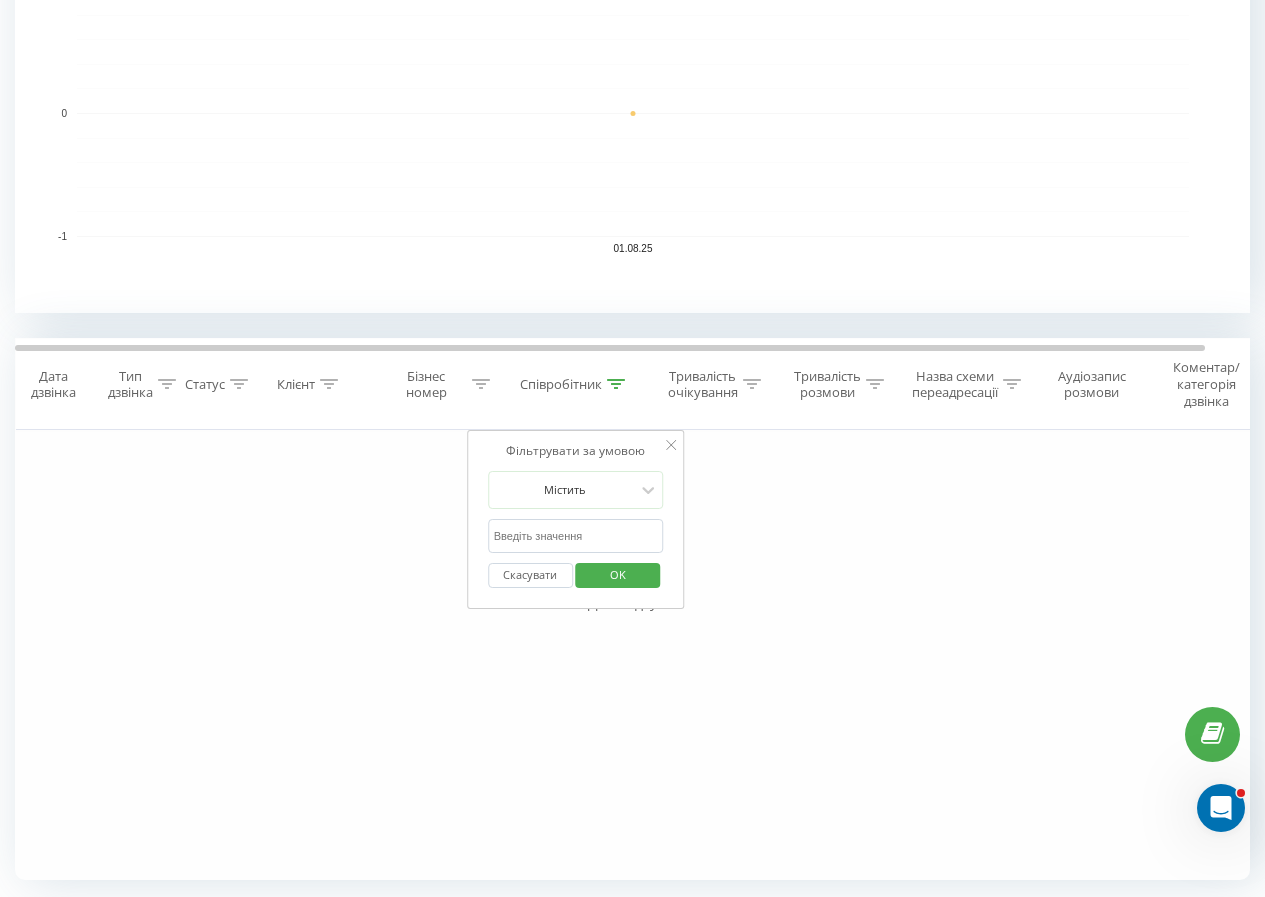 click at bounding box center (576, 536) 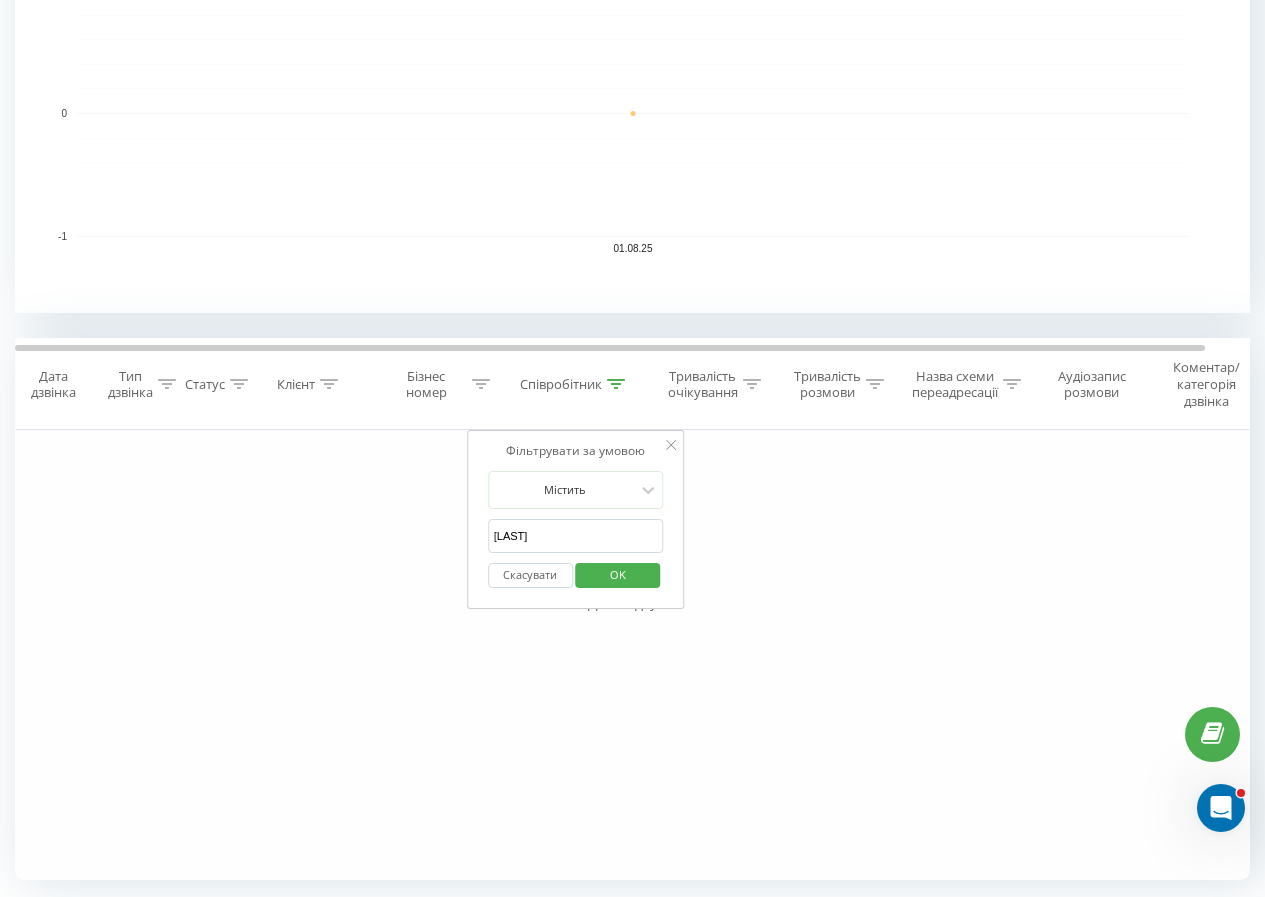 click on "OK" at bounding box center [618, 575] 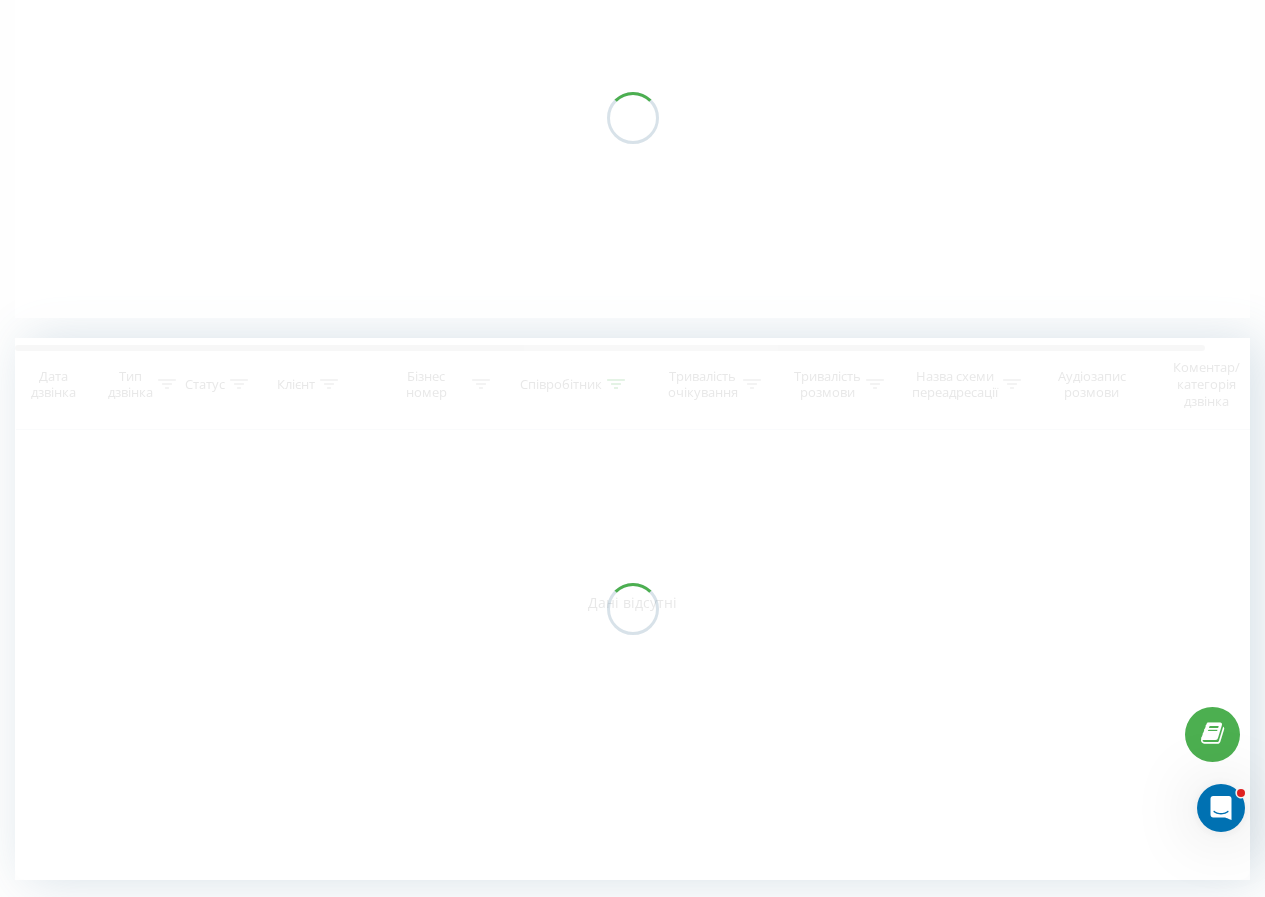 scroll, scrollTop: 244, scrollLeft: 0, axis: vertical 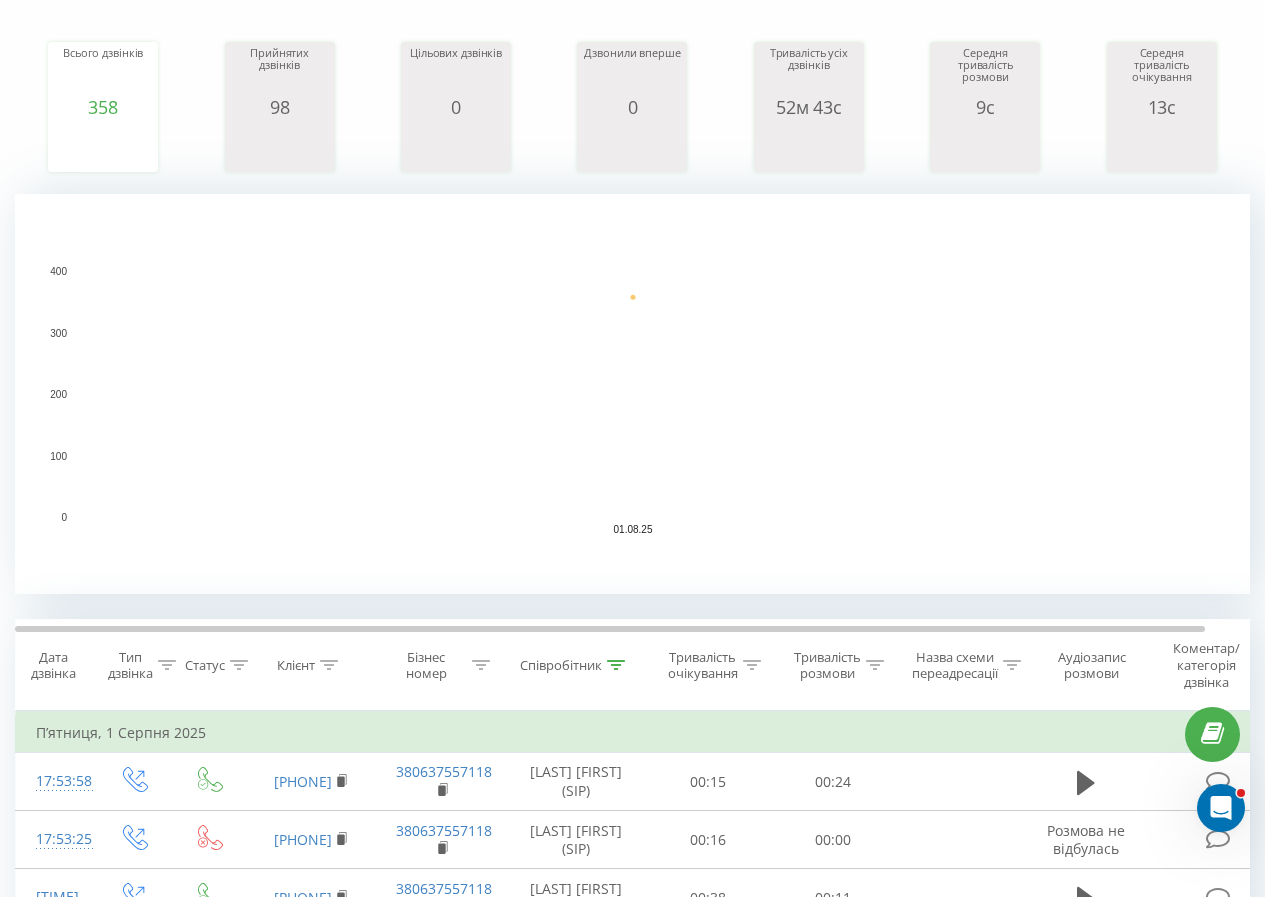 drag, startPoint x: 617, startPoint y: 663, endPoint x: 601, endPoint y: 689, distance: 30.528675 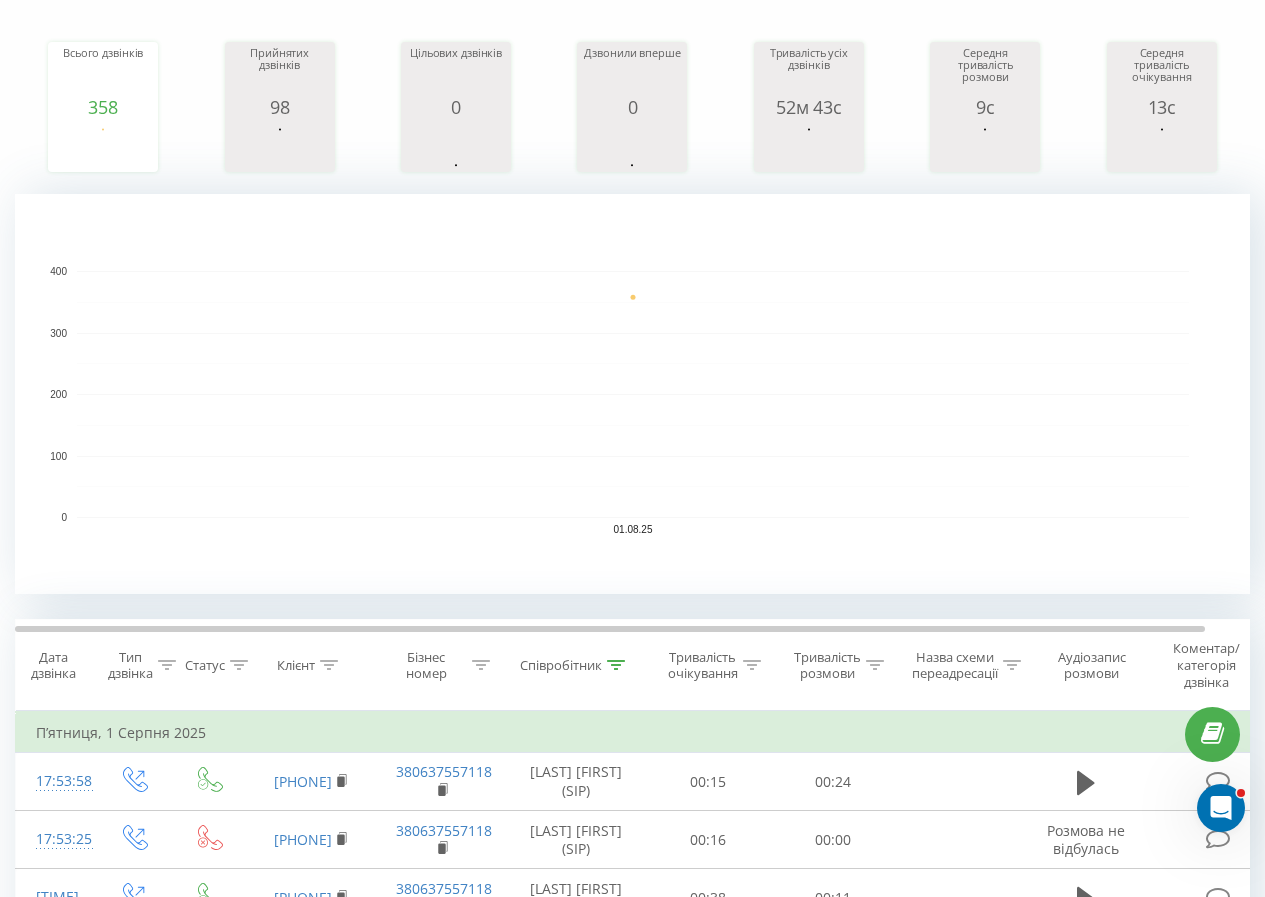 click 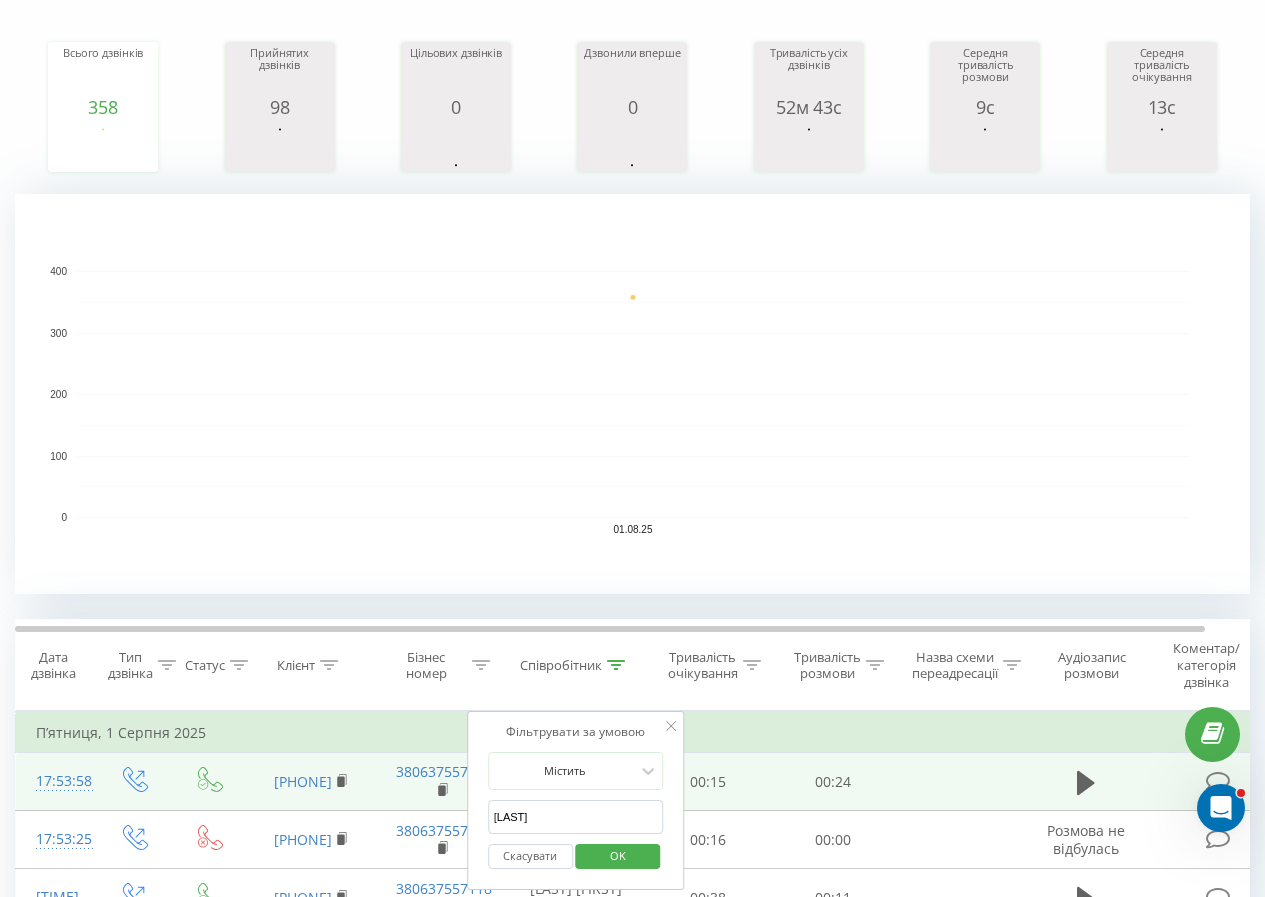 drag, startPoint x: 522, startPoint y: 817, endPoint x: 341, endPoint y: 796, distance: 182.21416 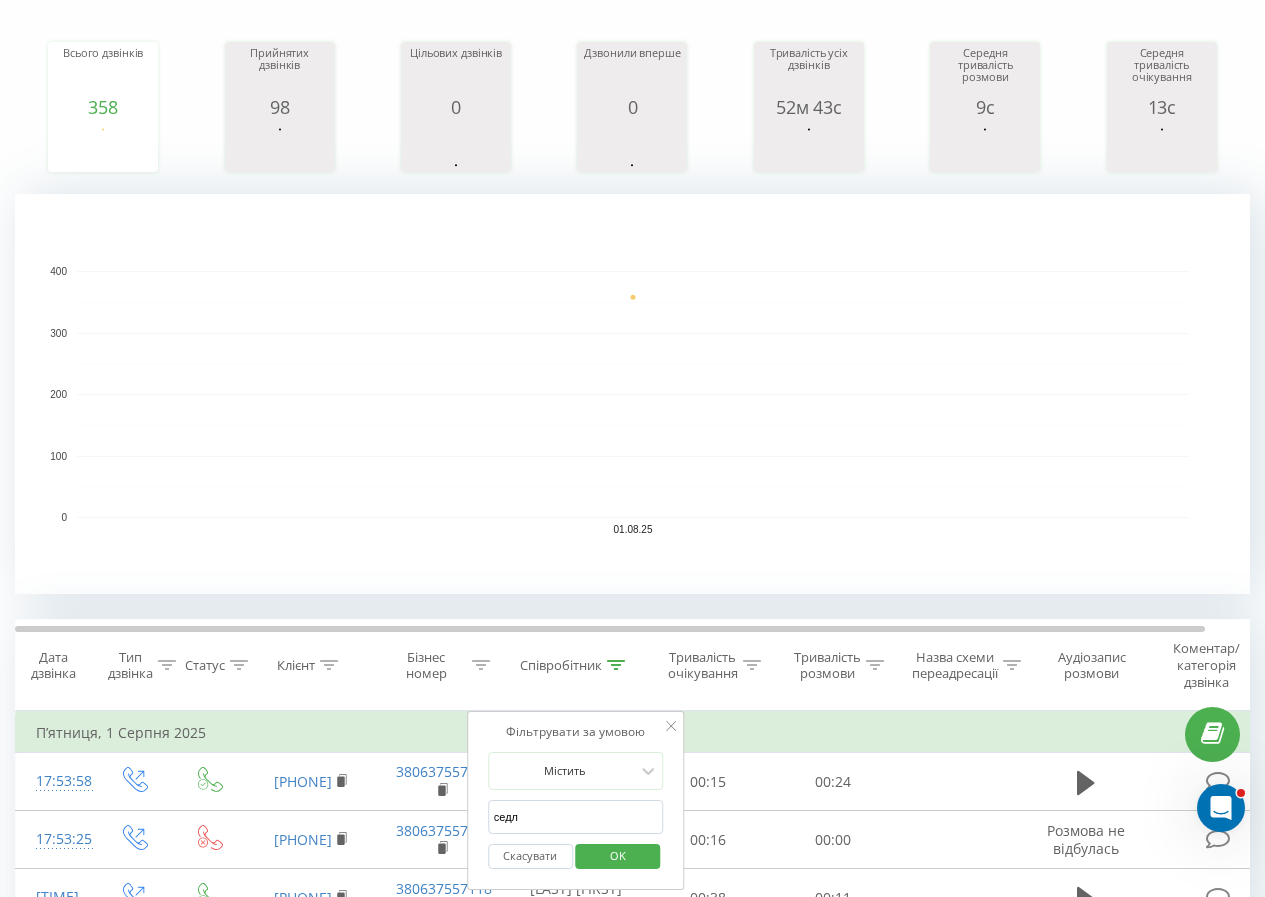 type on "[LAST]" 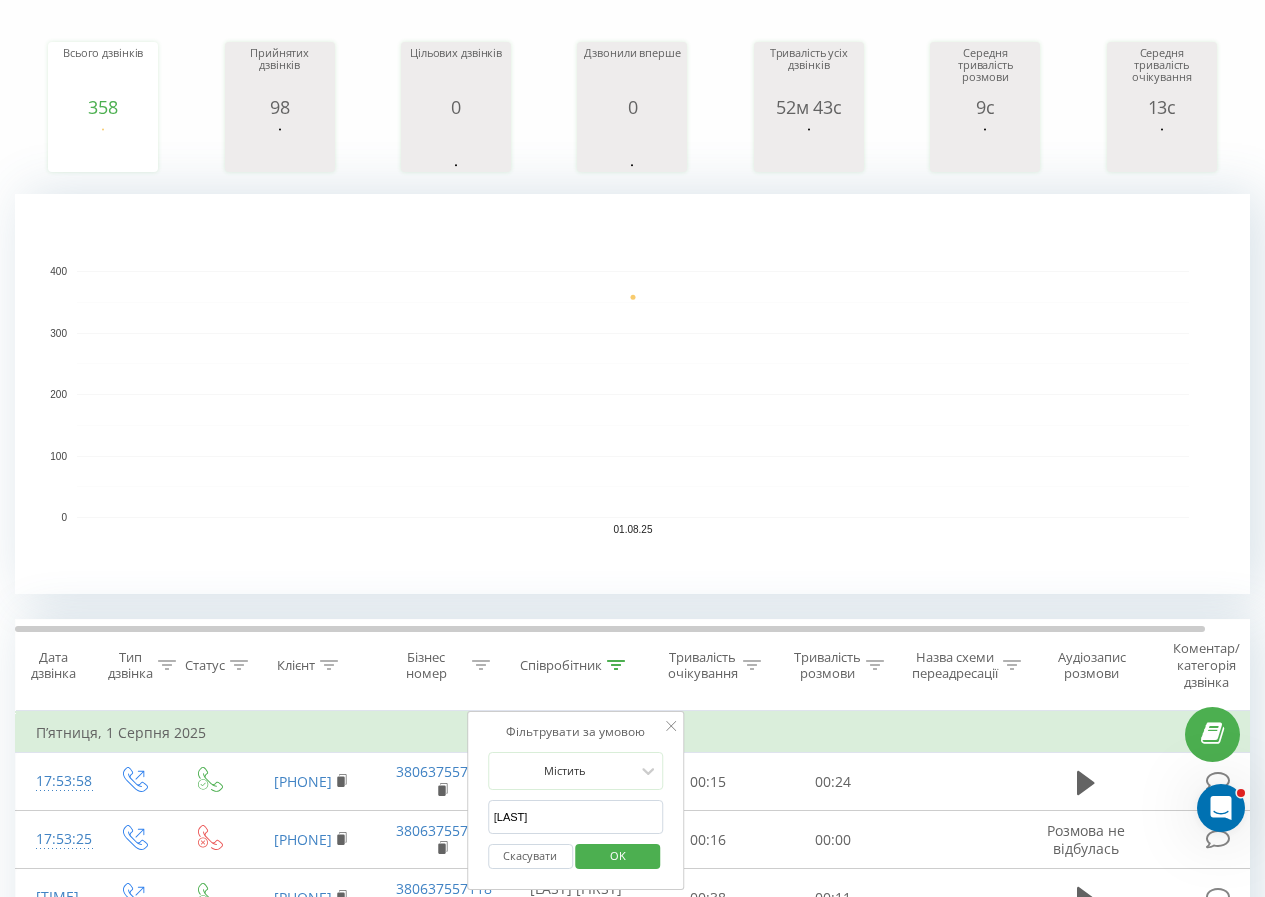 click on "OK" at bounding box center [618, 856] 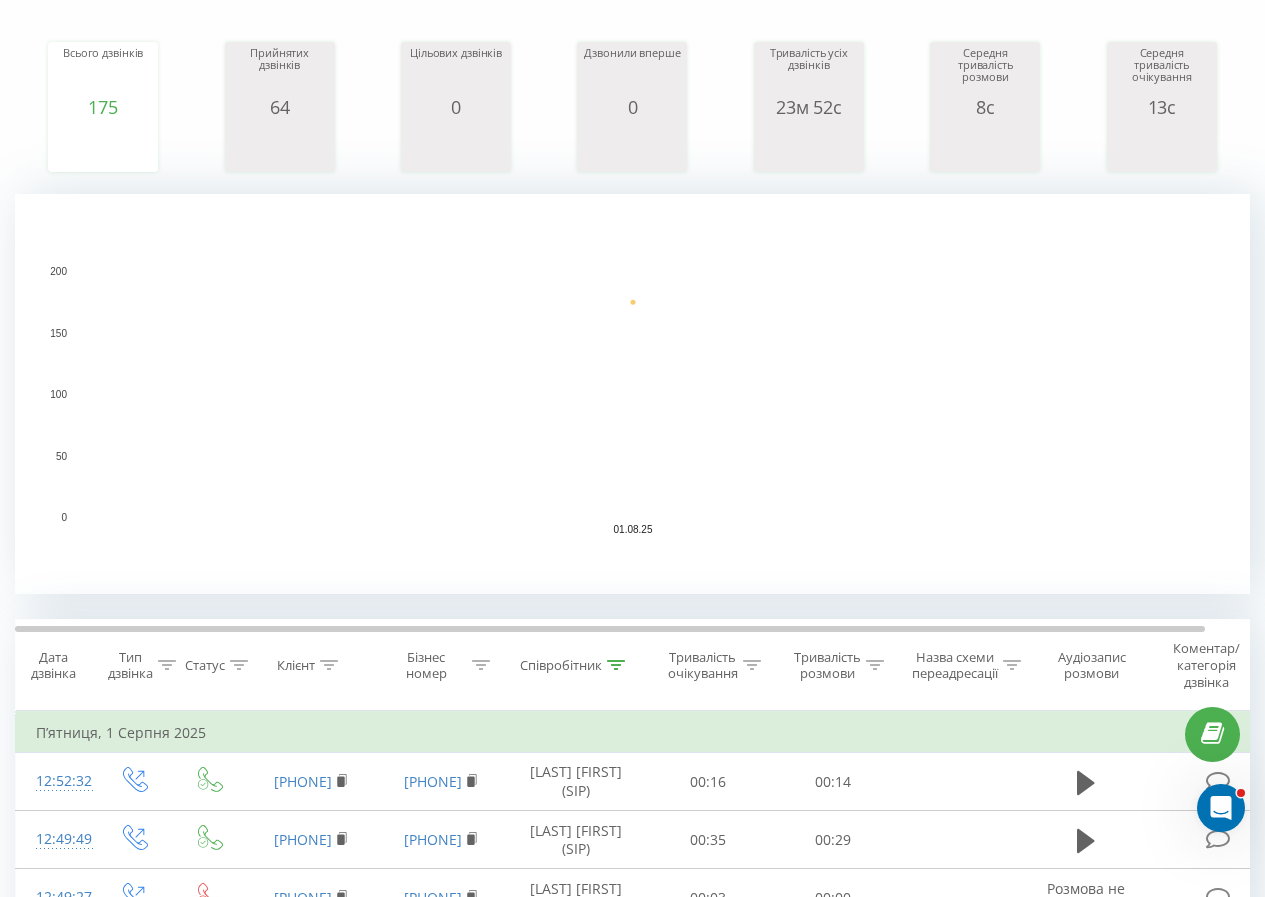 click 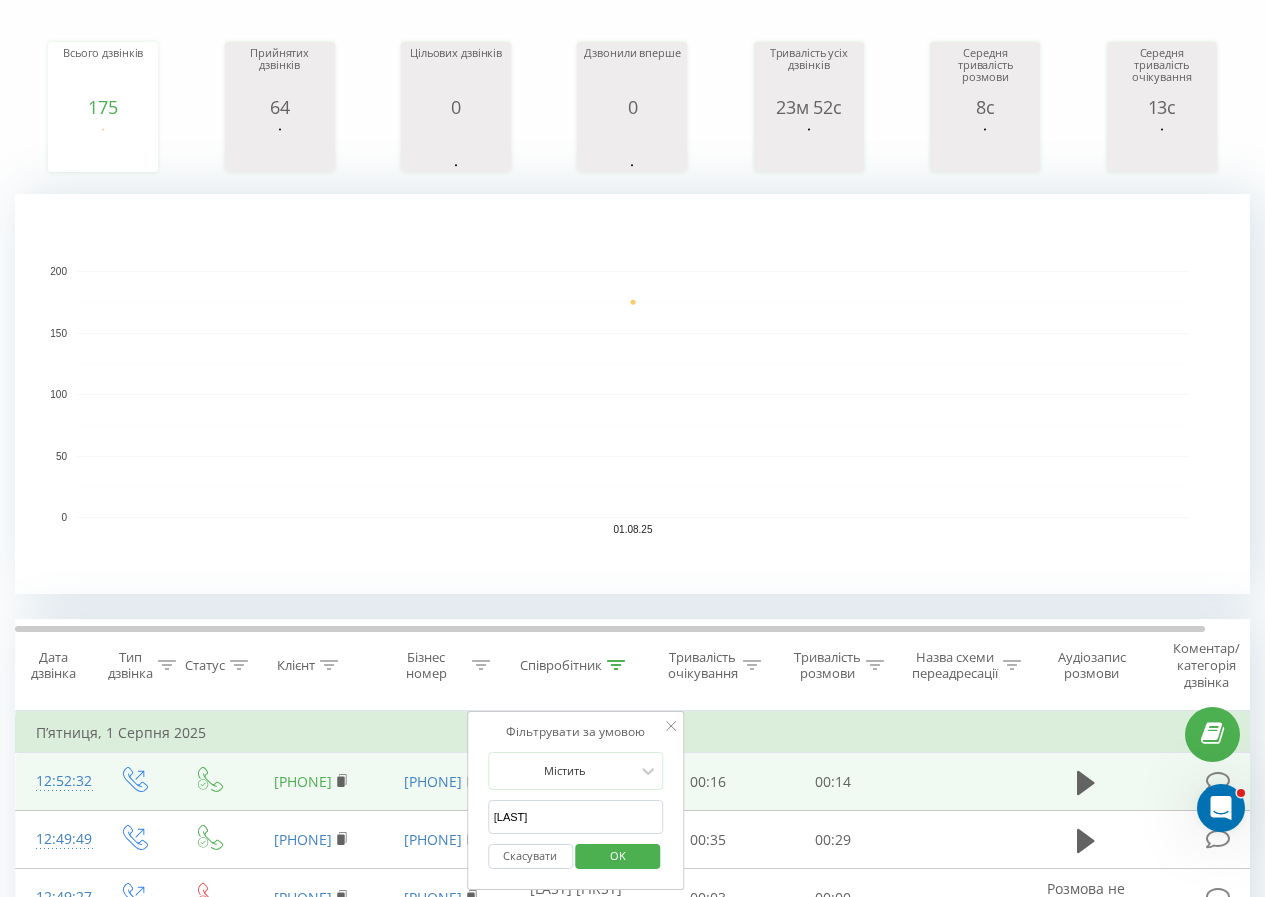 drag, startPoint x: 551, startPoint y: 804, endPoint x: 352, endPoint y: 770, distance: 201.88364 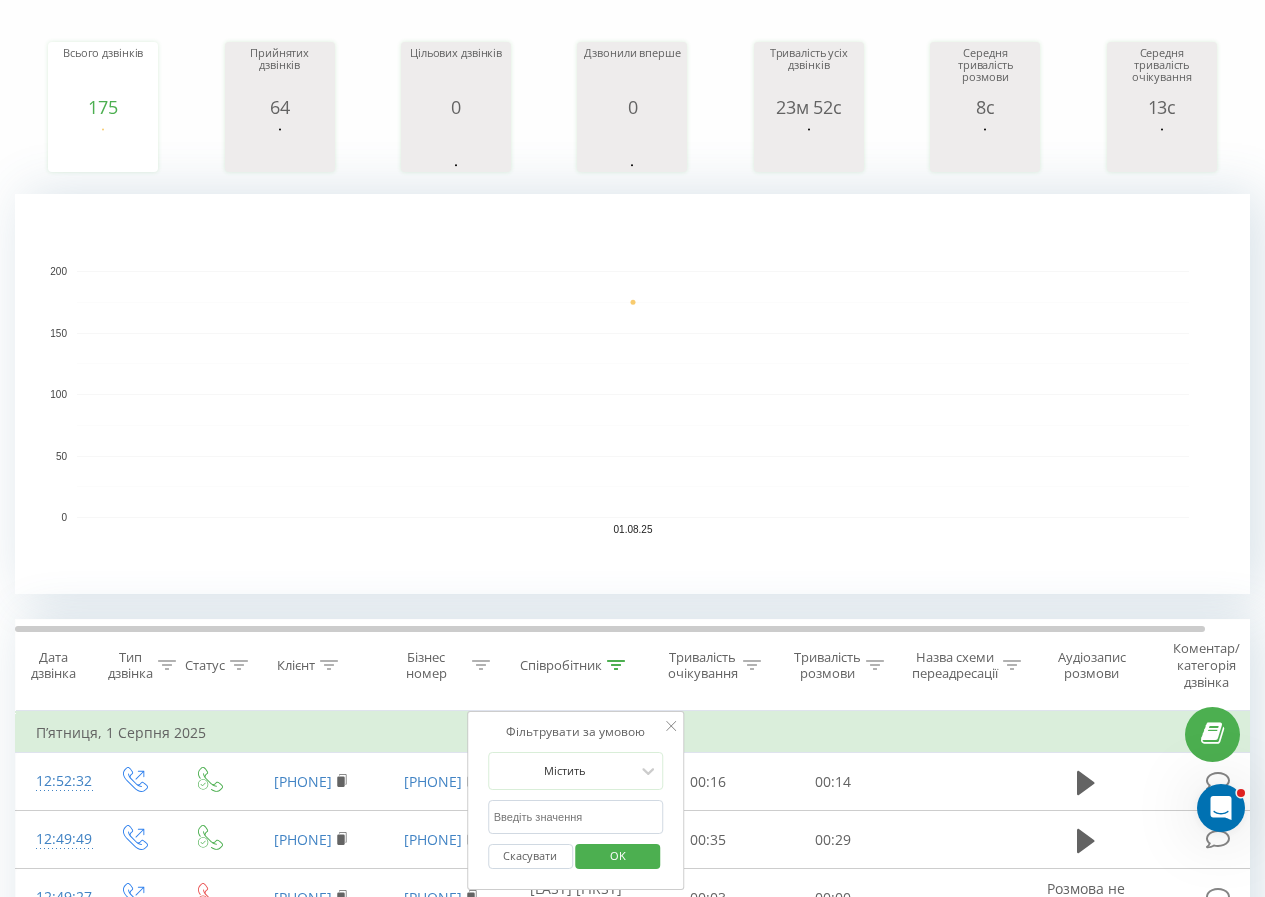 drag, startPoint x: 185, startPoint y: 273, endPoint x: 180, endPoint y: 234, distance: 39.319206 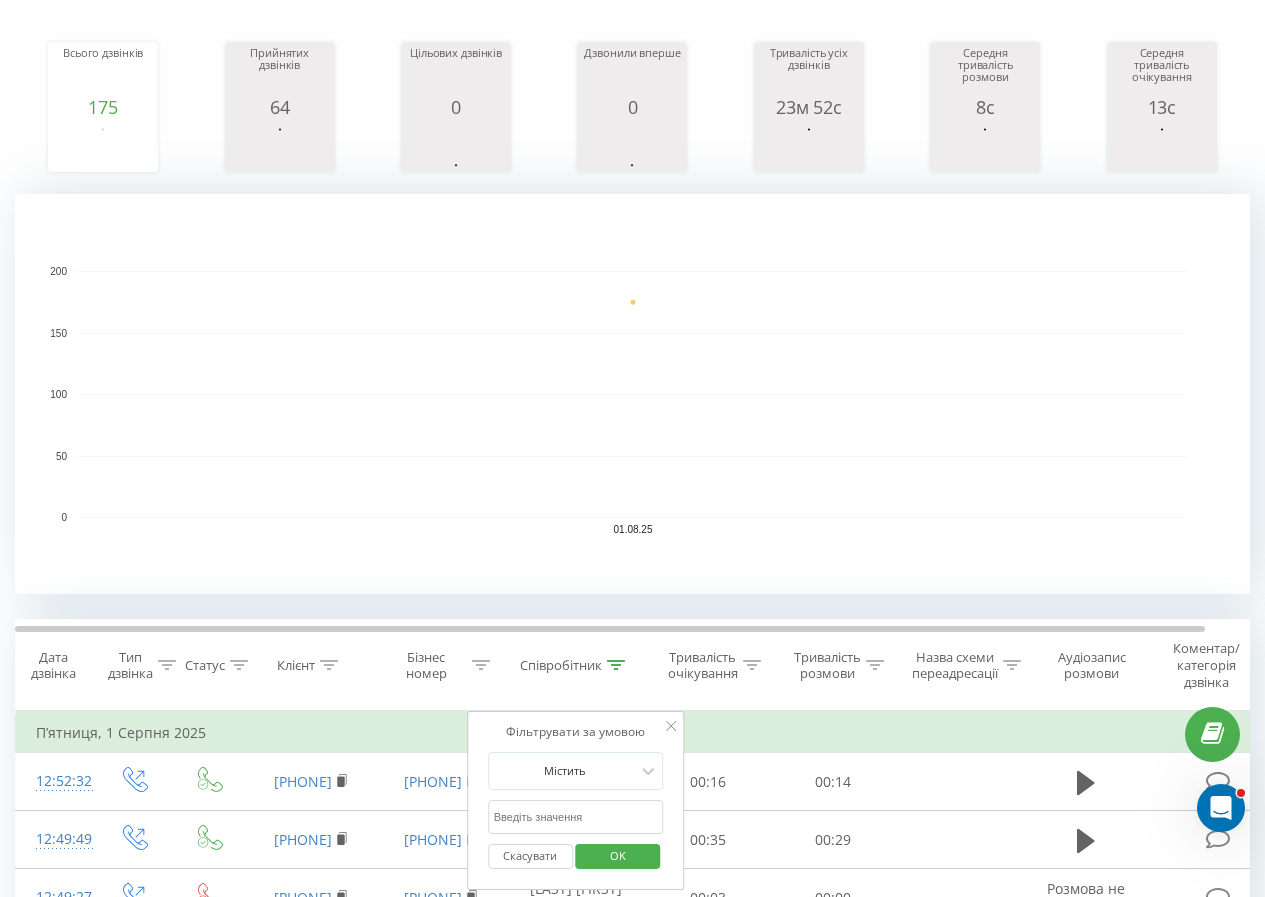 click at bounding box center [576, 817] 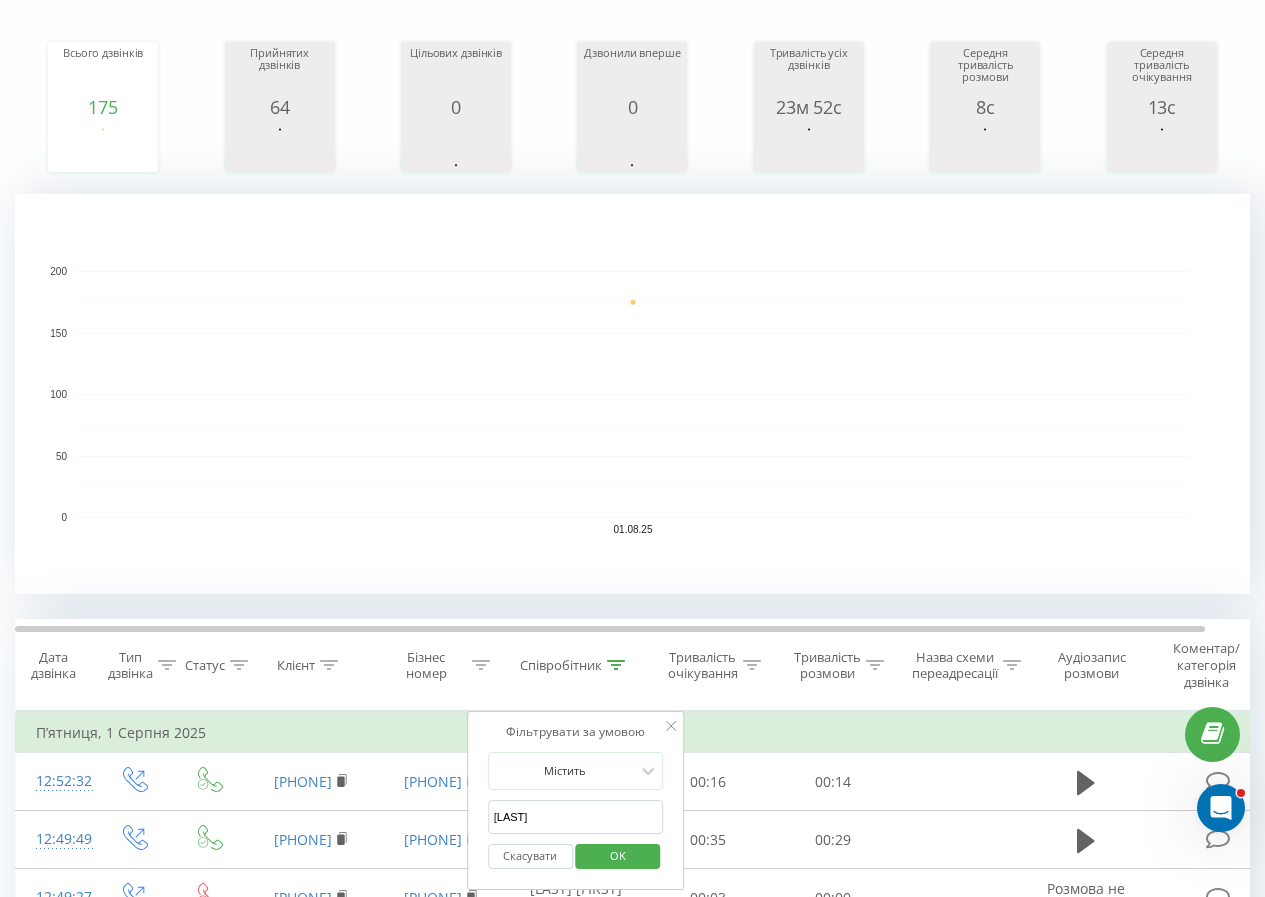 click on "OK" at bounding box center [618, 856] 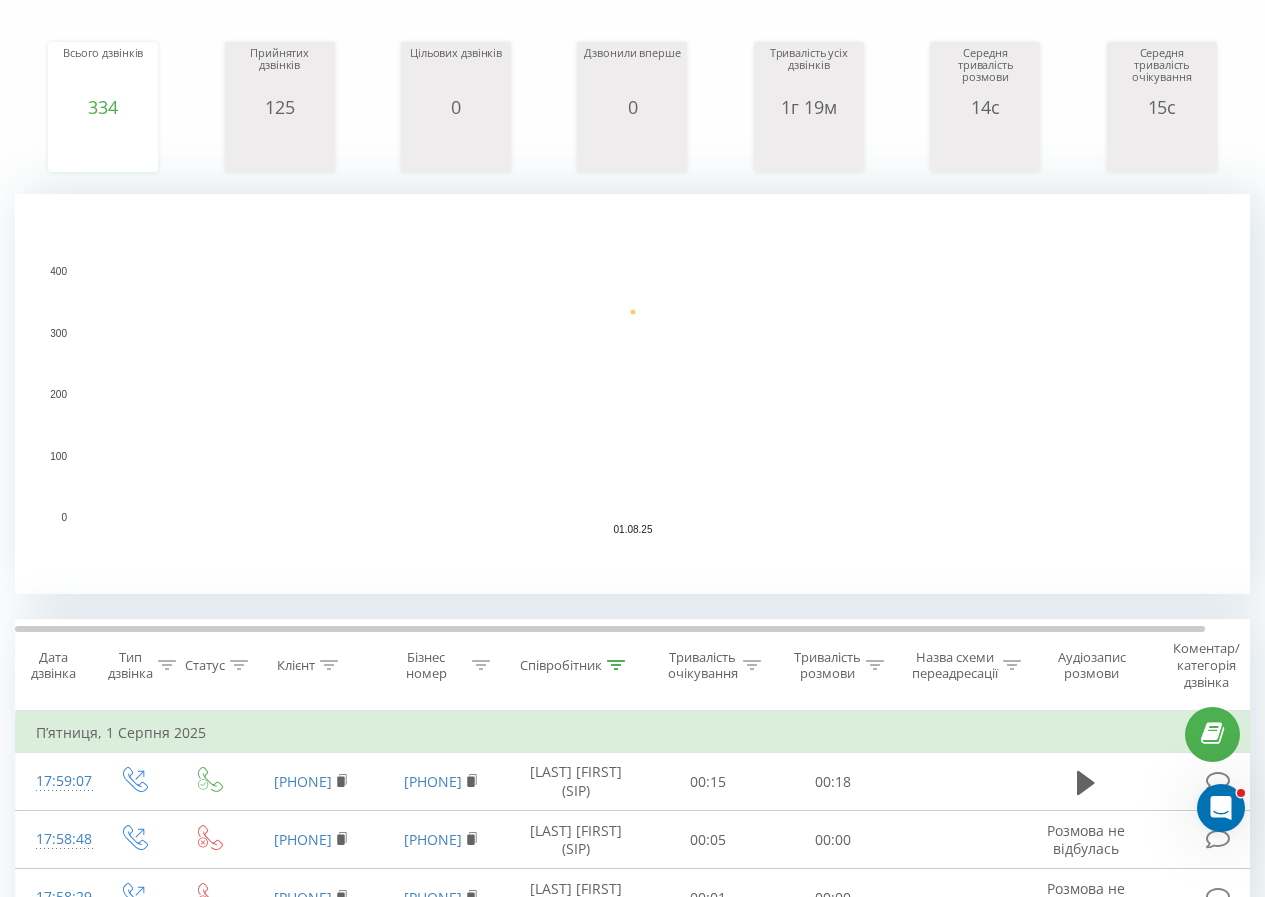 click at bounding box center [616, 665] 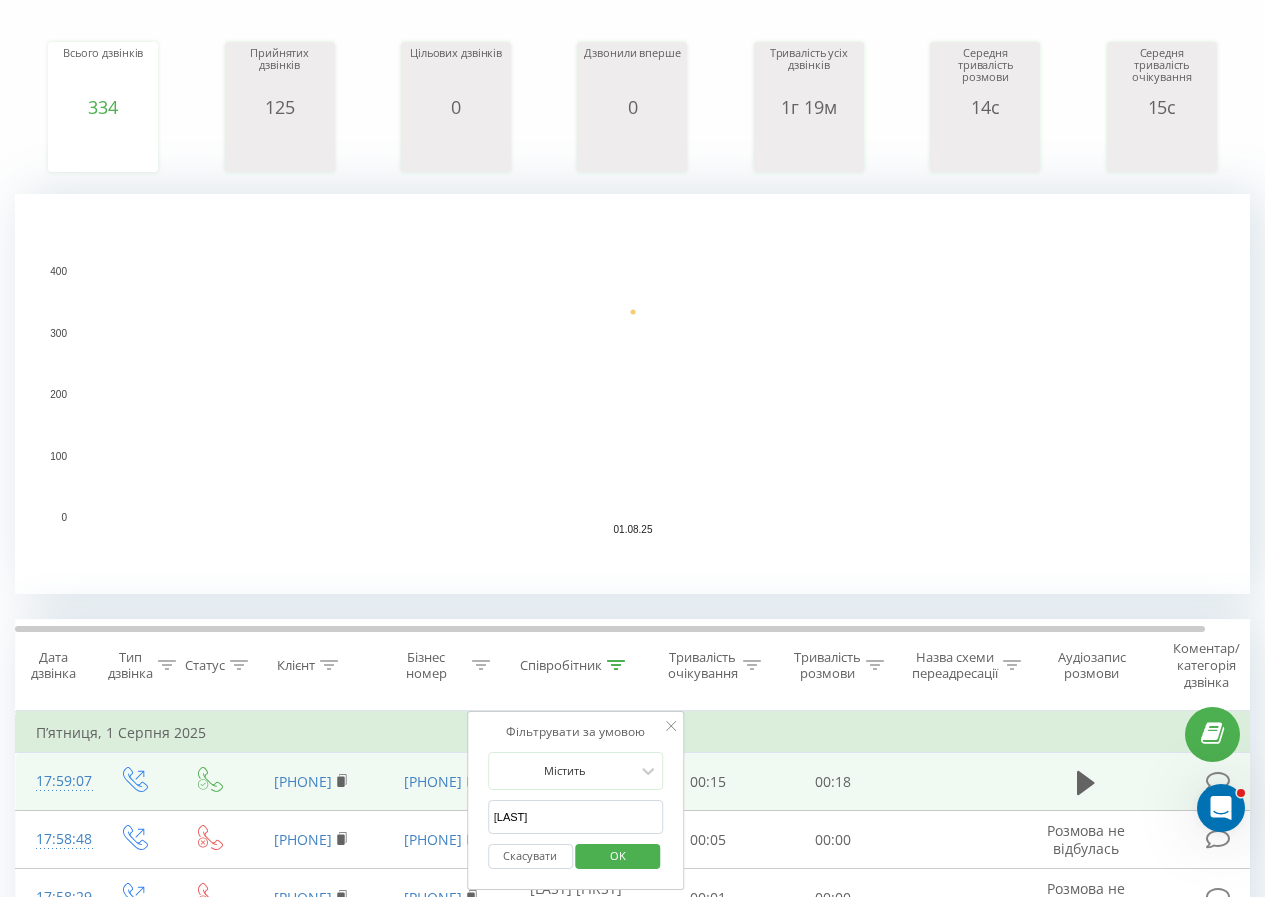 drag, startPoint x: 583, startPoint y: 831, endPoint x: 296, endPoint y: 796, distance: 289.12628 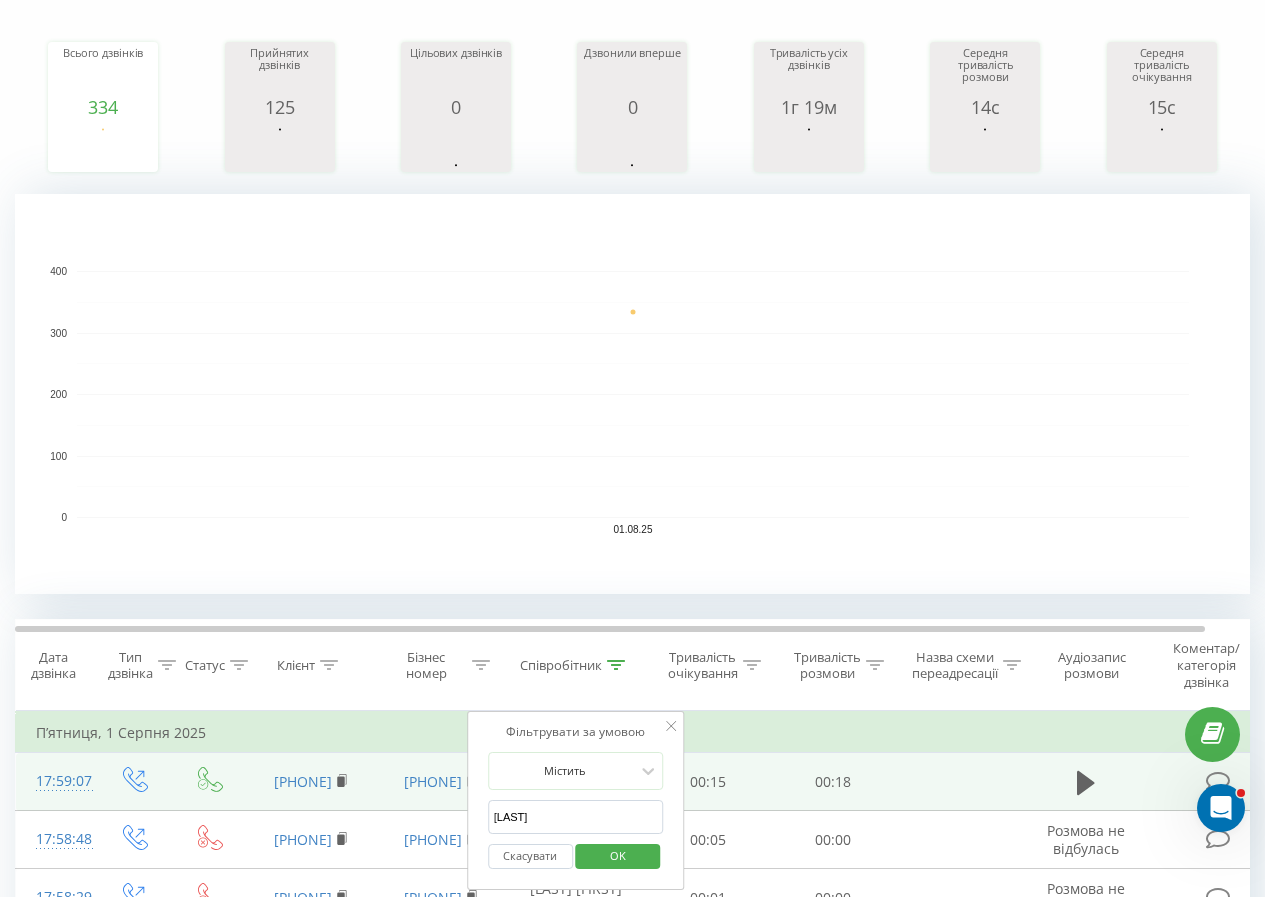 click on "Фільтрувати за умовою Дорівнює Введіть значення Скасувати OK Фільтрувати за умовою Дорівнює Введіть значення Скасувати OK Фільтрувати за умовою Містить Скасувати OK Фільтрувати за умовою Містить Скасувати OK Фільтрувати за умовою Містить [LAST_NAME] Скасувати OK Фільтрувати за умовою Дорівнює Скасувати OK Фільтрувати за умовою Дорівнює Скасувати OK Фільтрувати за умовою Містить Скасувати OK Фільтрувати за умовою Дорівнює Введіть значення Скасувати OK П’ятниця, 1 Серпня 2025  17:59:07         [PHONE] [PHONE] [LAST_NAME] Олександр (SIP) 00:15 00:18  17:58:48         [PHONE] [PHONE] 00:05 00:00  17:58:29" at bounding box center (656, 1459) 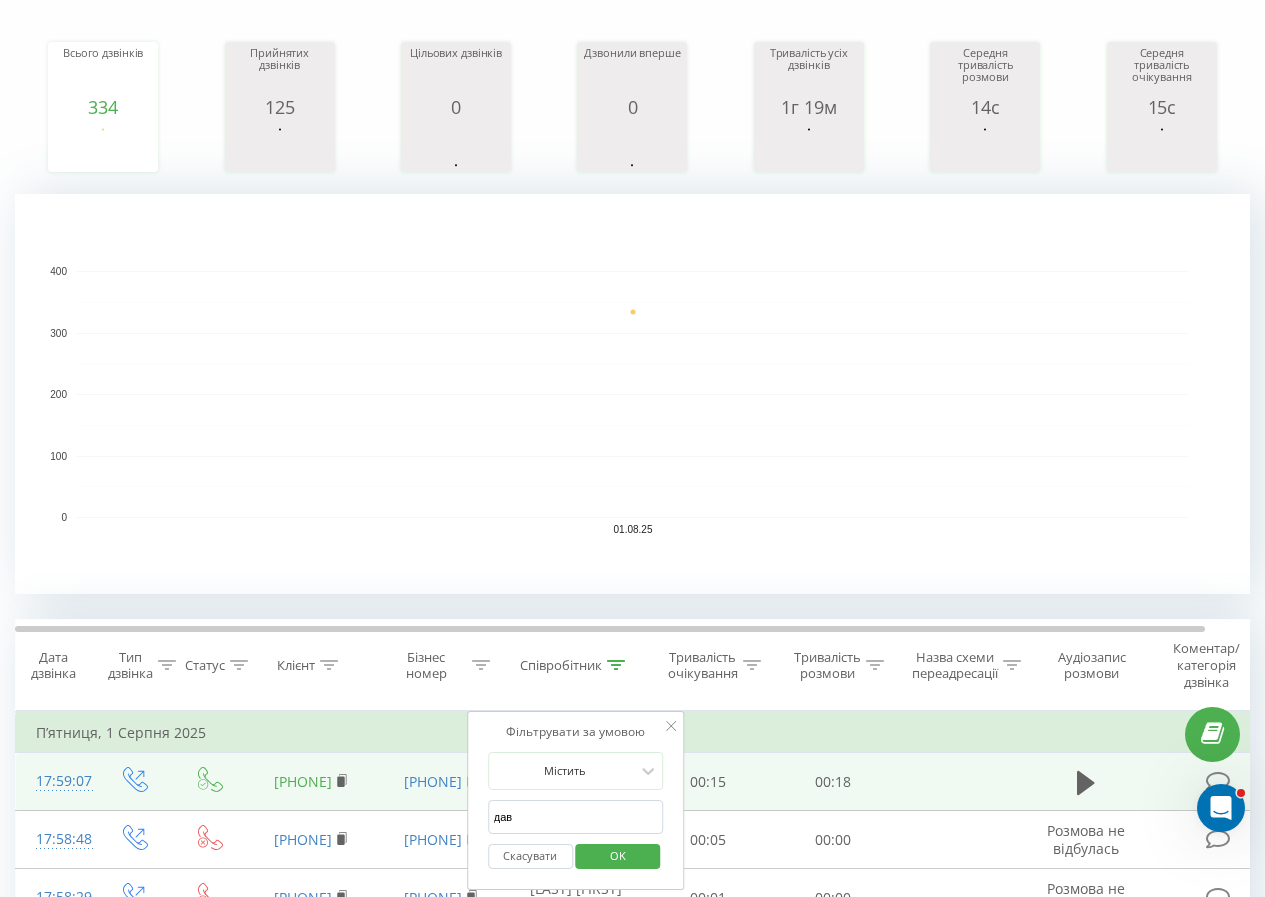 type on "[FIRST]" 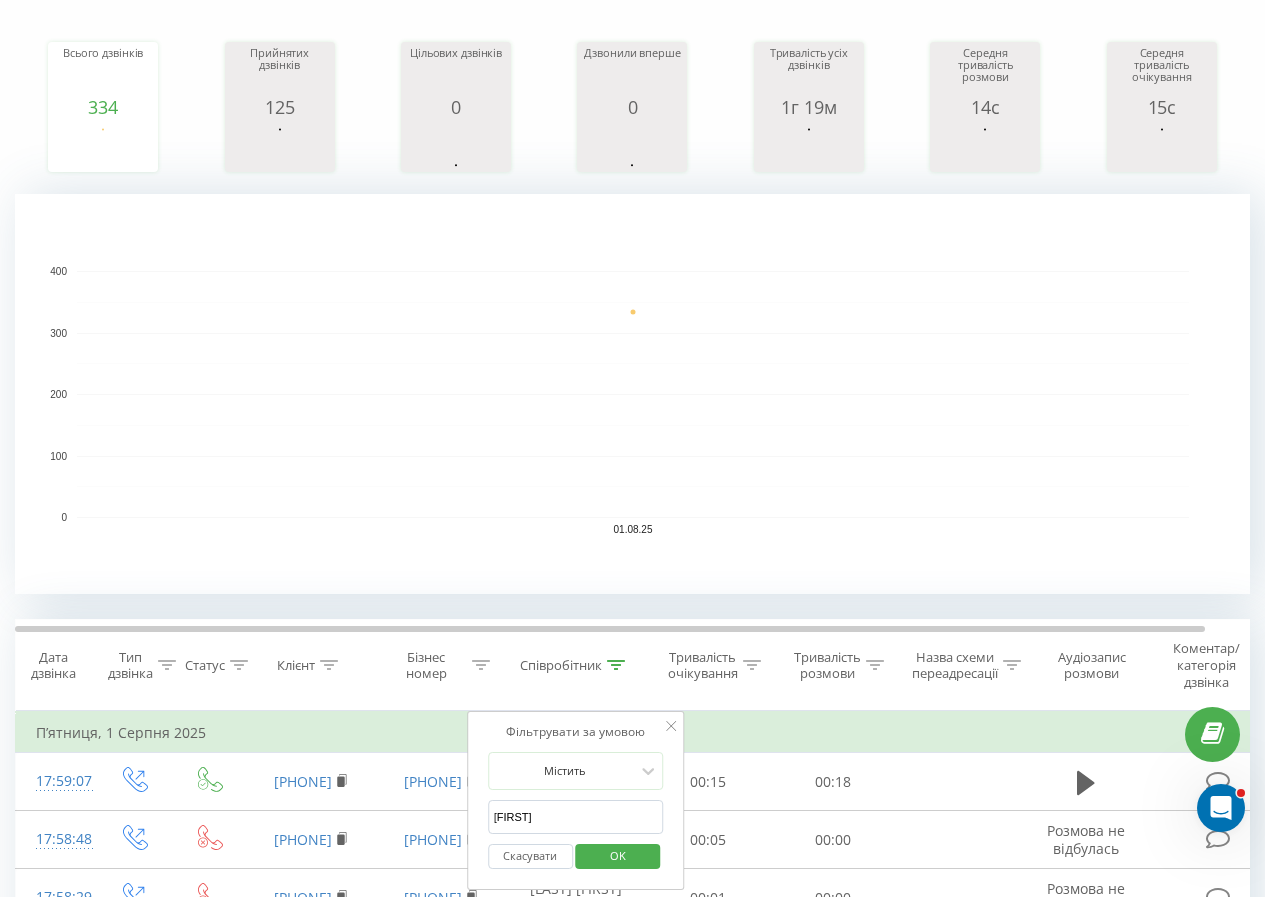 drag, startPoint x: 641, startPoint y: 848, endPoint x: 633, endPoint y: 800, distance: 48.6621 